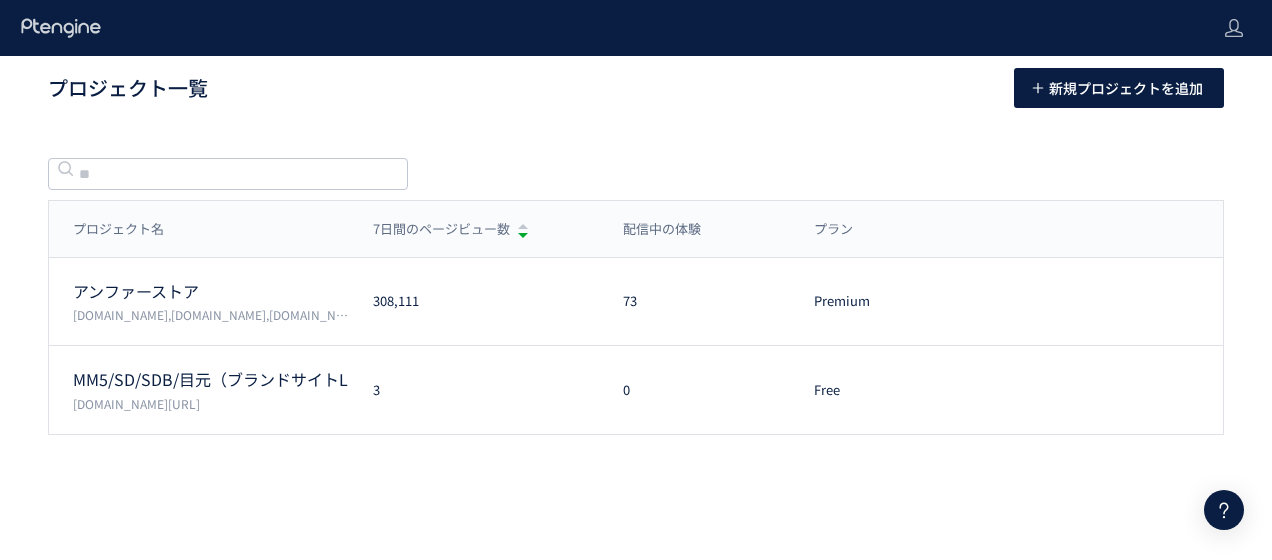 scroll, scrollTop: 0, scrollLeft: 0, axis: both 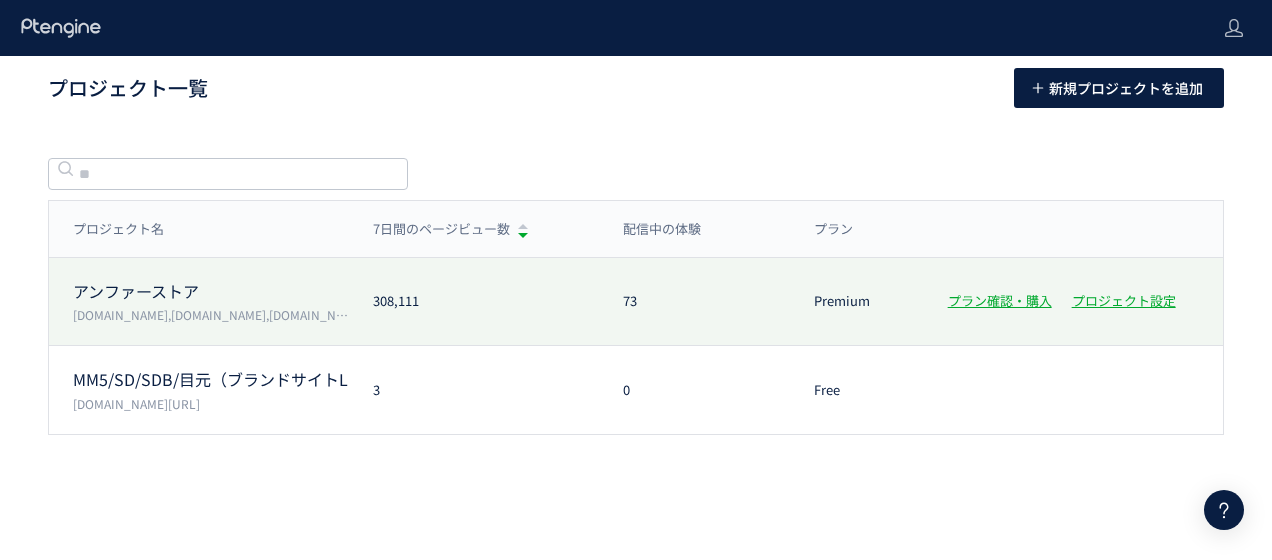 click on "アンファーストア" 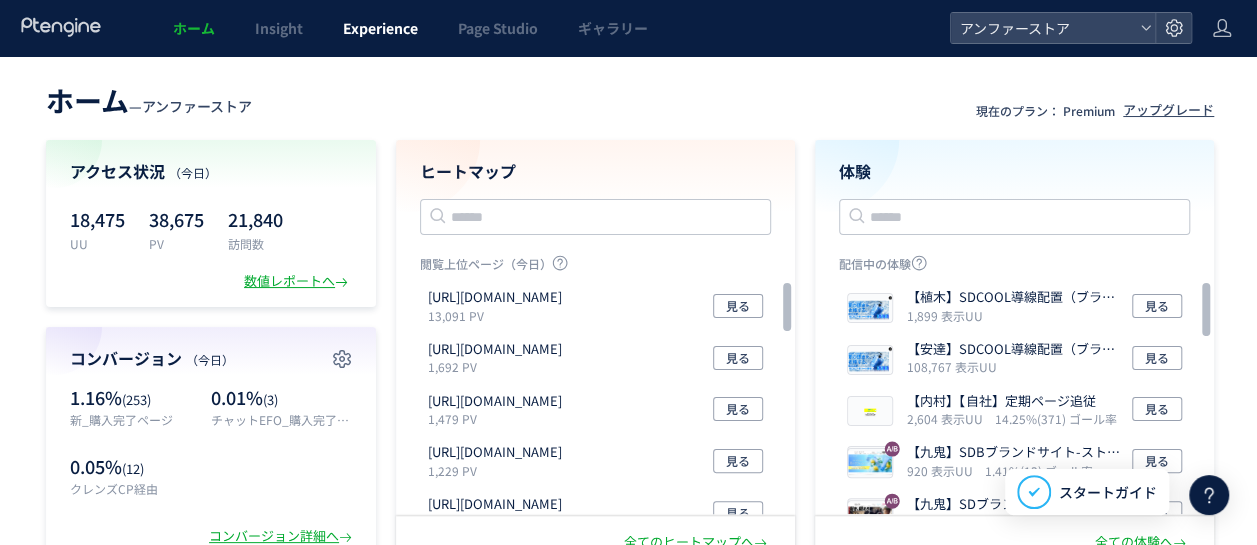 click on "Experience" 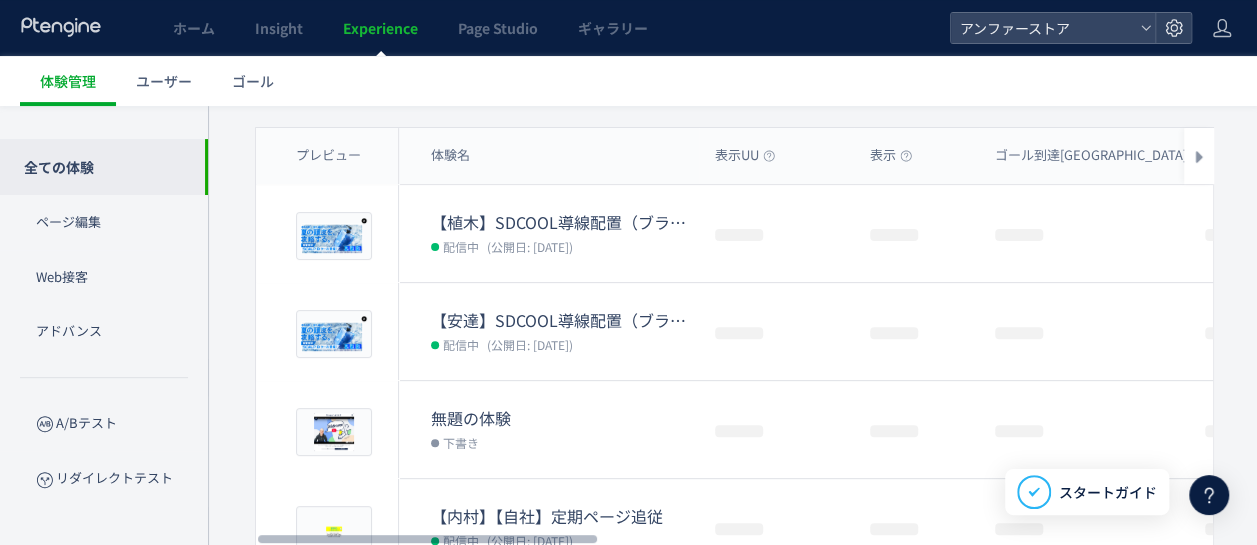 scroll, scrollTop: 0, scrollLeft: 0, axis: both 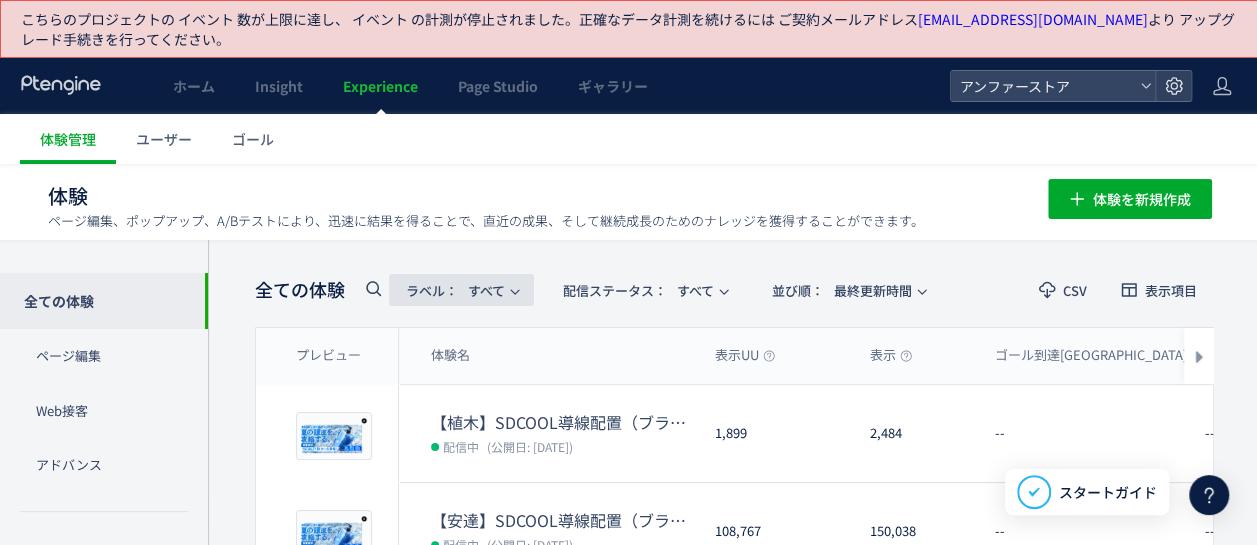 click on "ラベル：" at bounding box center (432, 290) 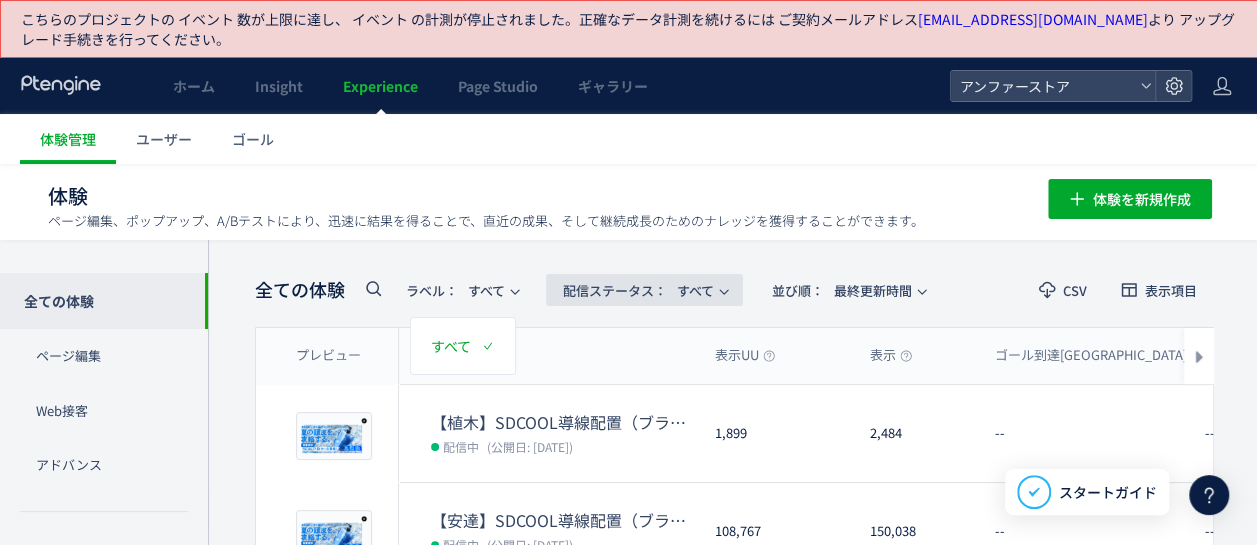 click on "配信ステータス​：" at bounding box center (615, 290) 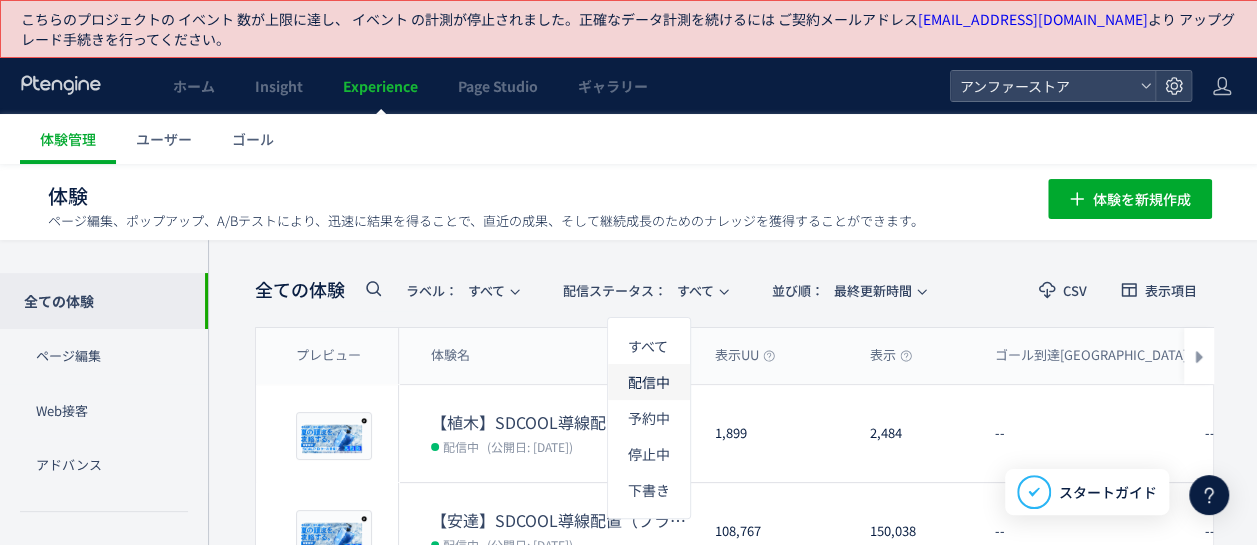 click on "配信中" 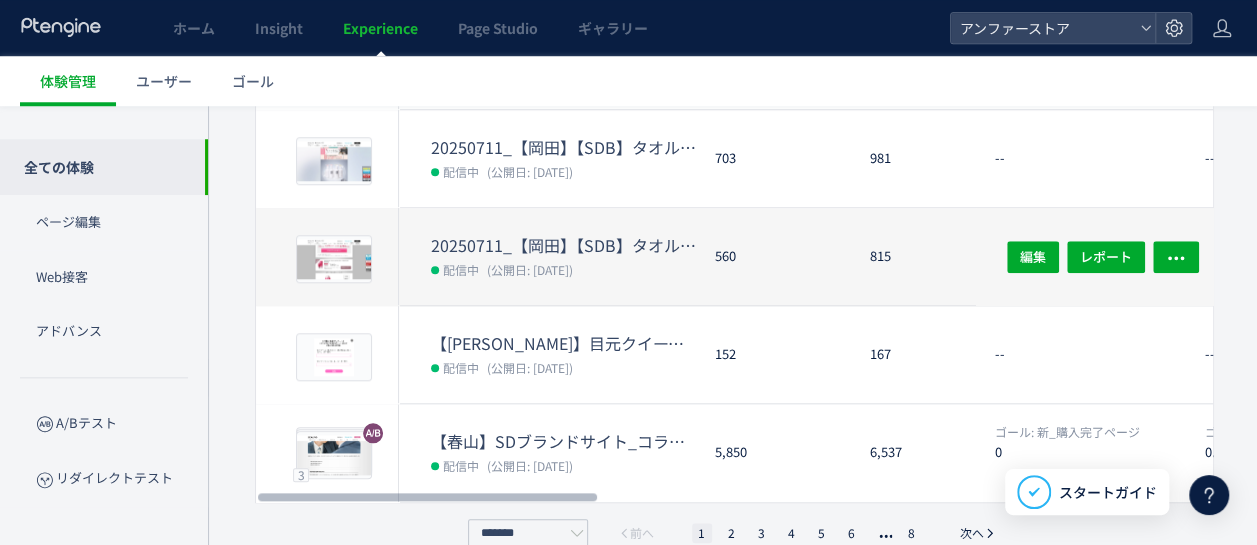 scroll, scrollTop: 892, scrollLeft: 0, axis: vertical 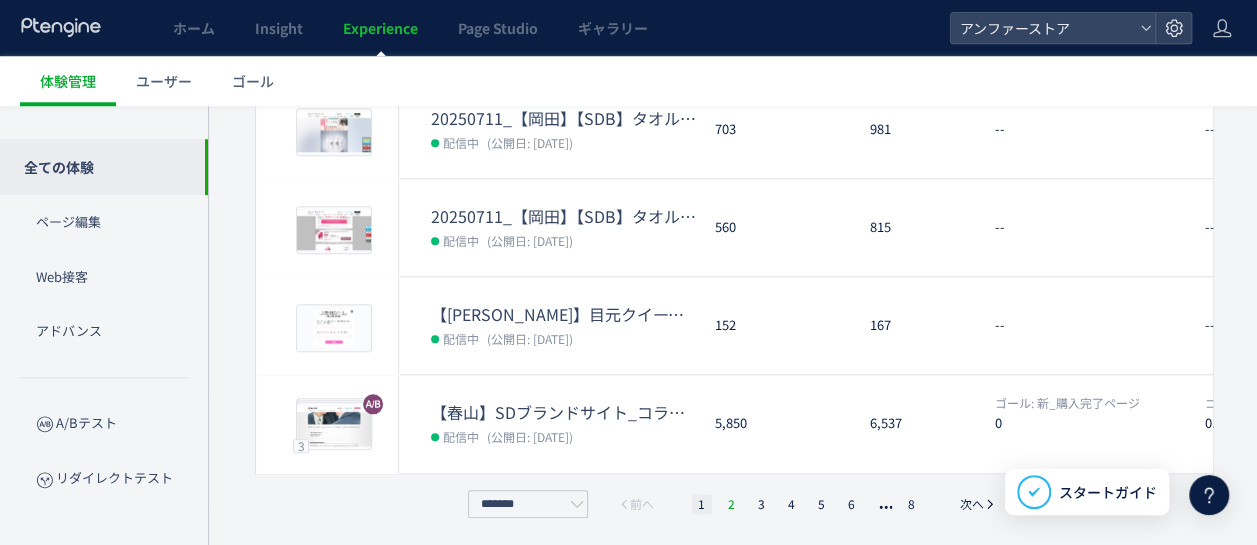 click on "2" 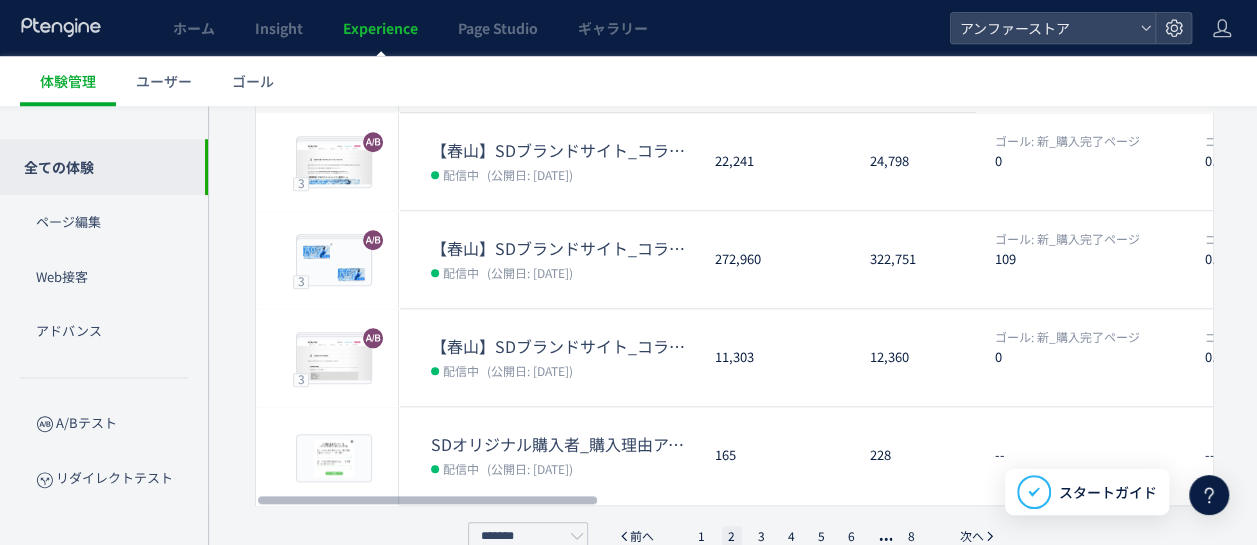scroll, scrollTop: 892, scrollLeft: 0, axis: vertical 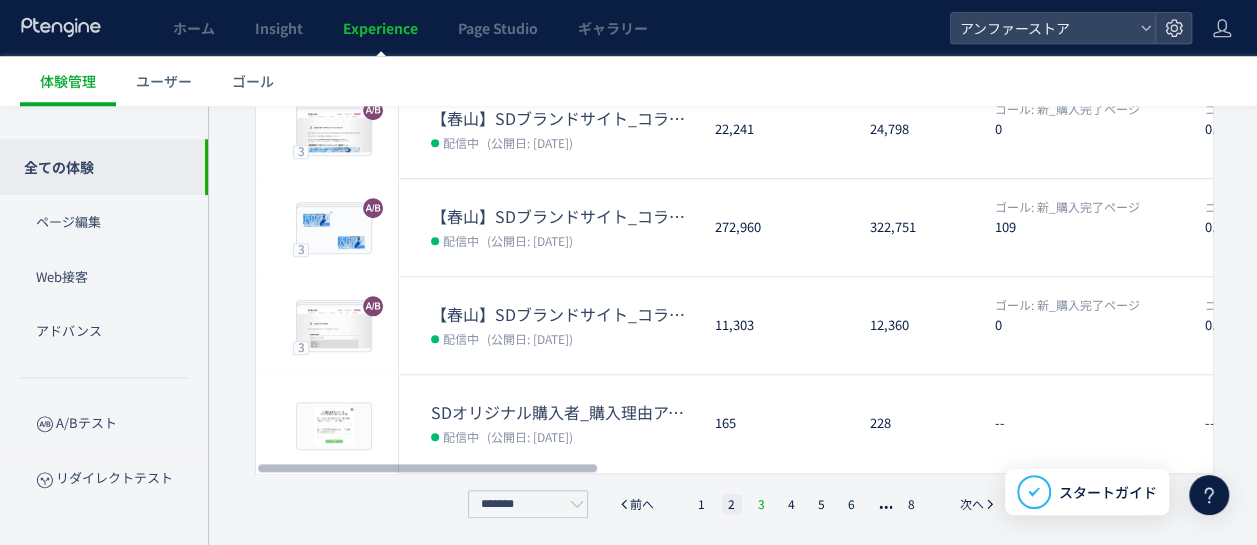 click on "3" 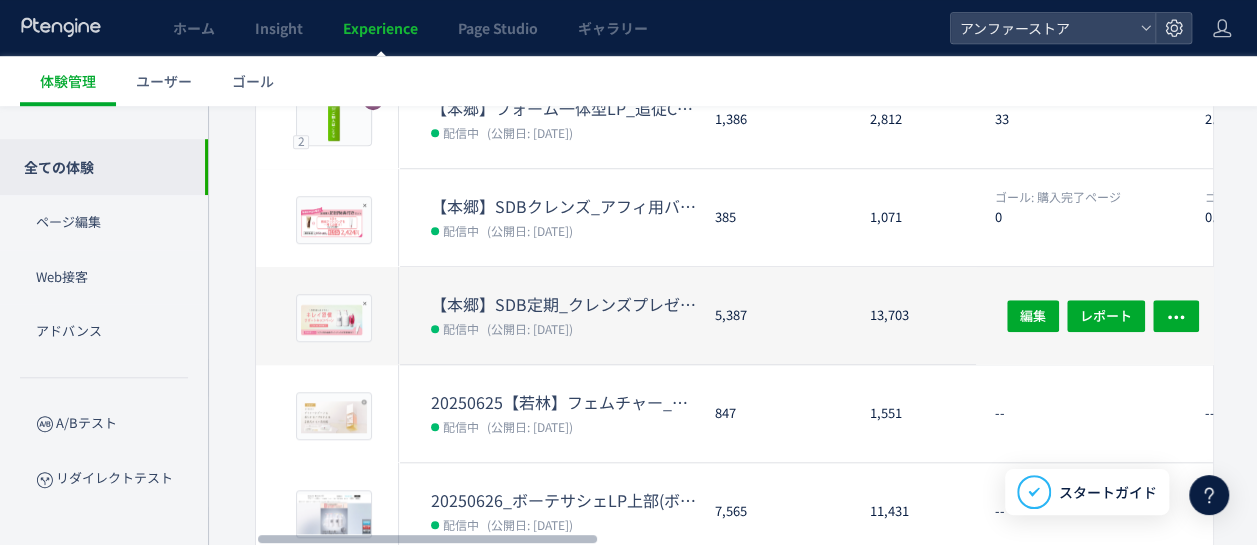 scroll, scrollTop: 700, scrollLeft: 0, axis: vertical 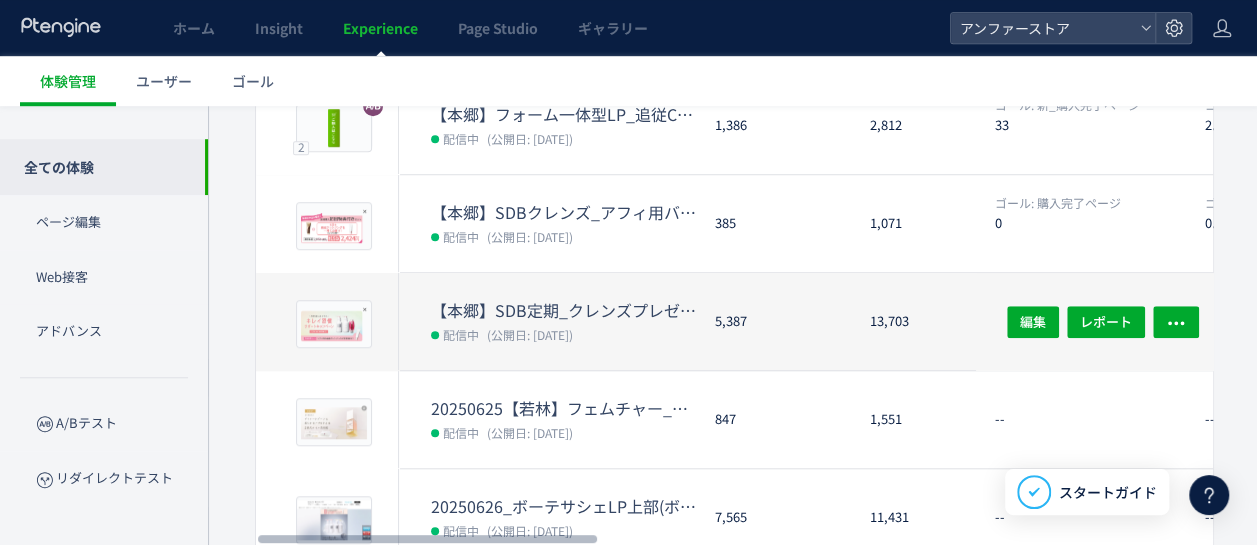 click on "【本郷】SDB定期_クレンズプレゼントCP配置（本サイト用）" at bounding box center [565, 310] 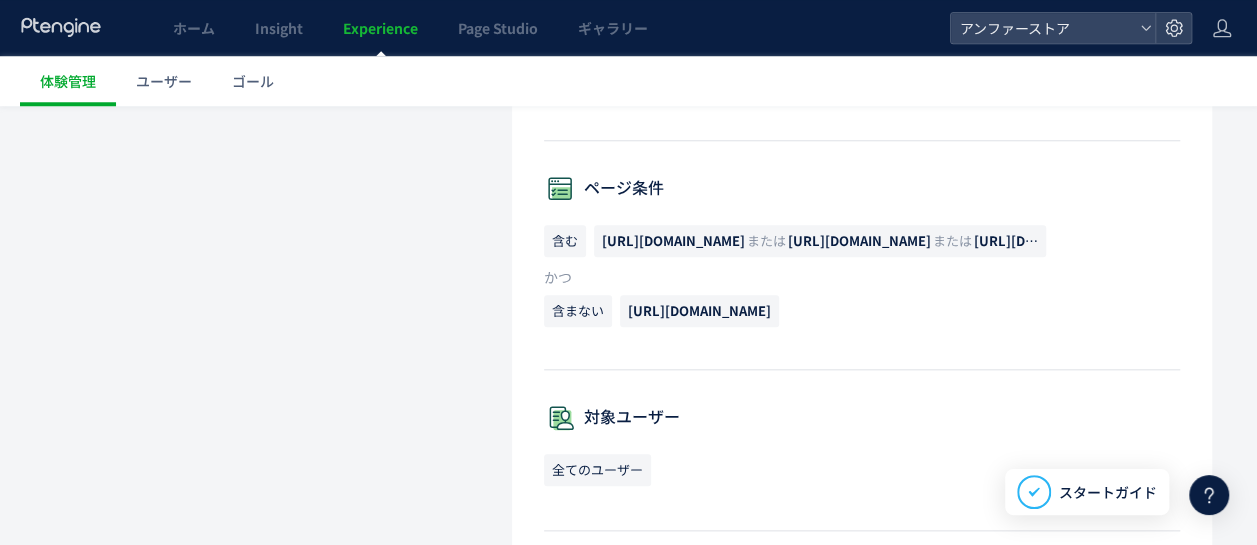 scroll, scrollTop: 700, scrollLeft: 0, axis: vertical 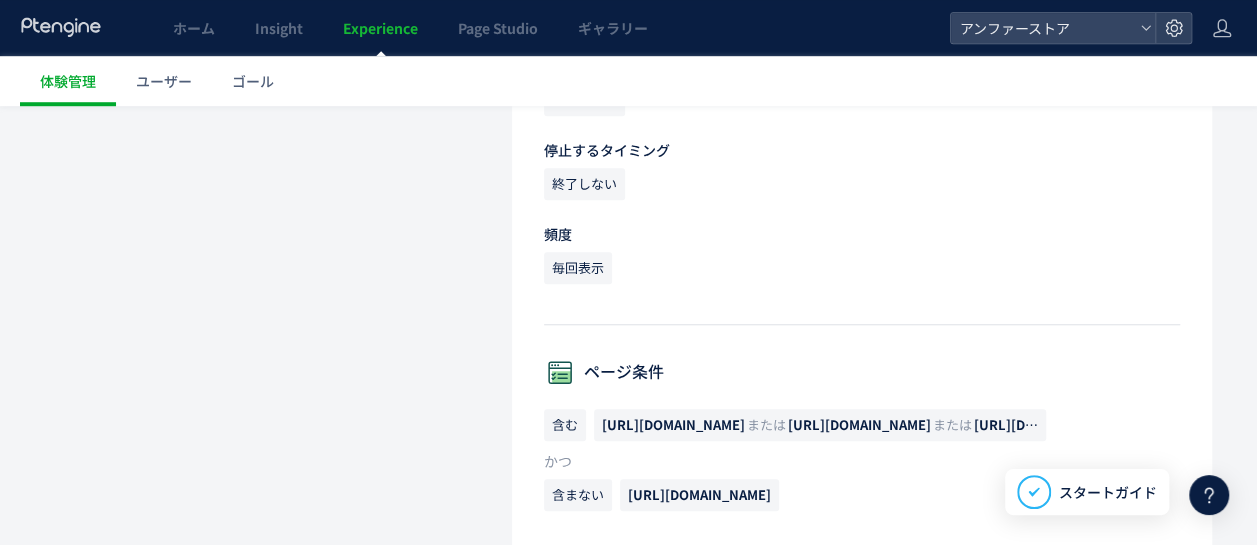 click on "[URL][DOMAIN_NAME]" at bounding box center (673, 424) 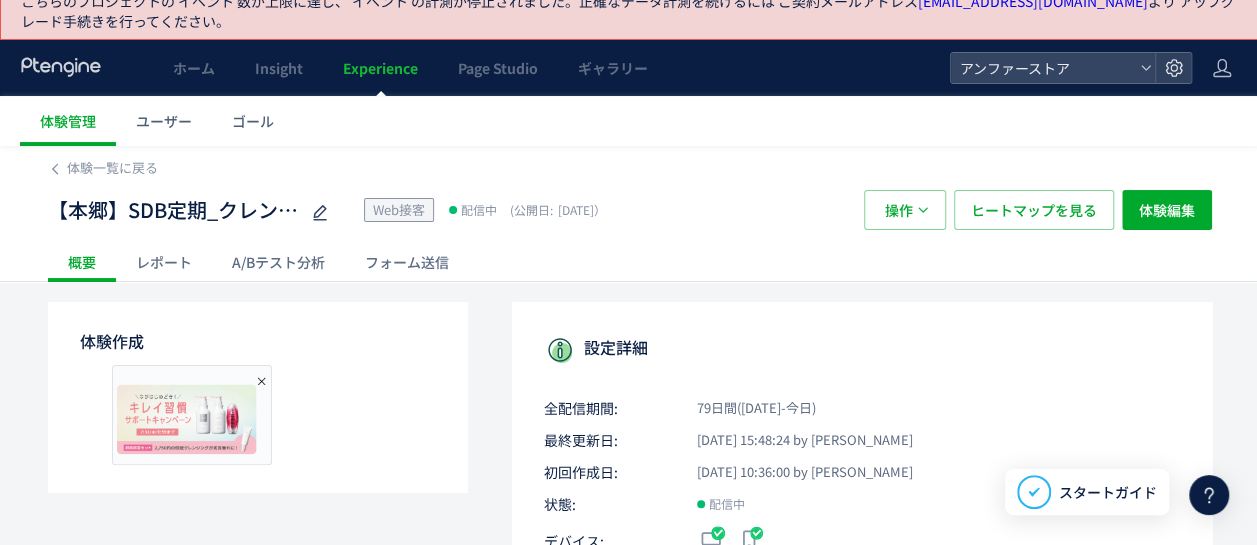 scroll, scrollTop: 0, scrollLeft: 0, axis: both 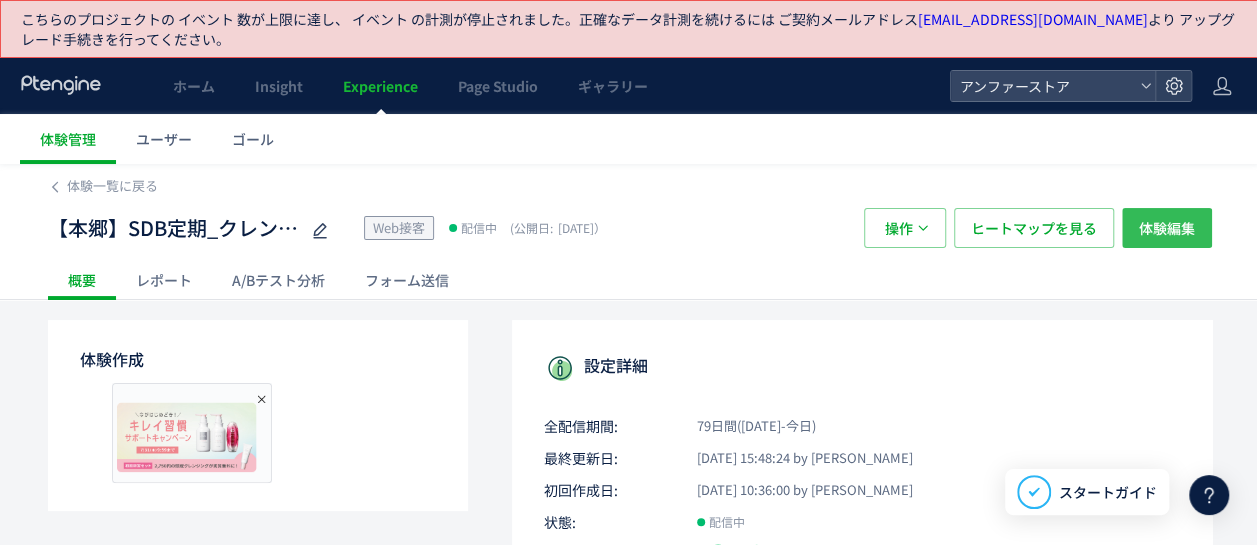 click on "体験編集" at bounding box center [1167, 228] 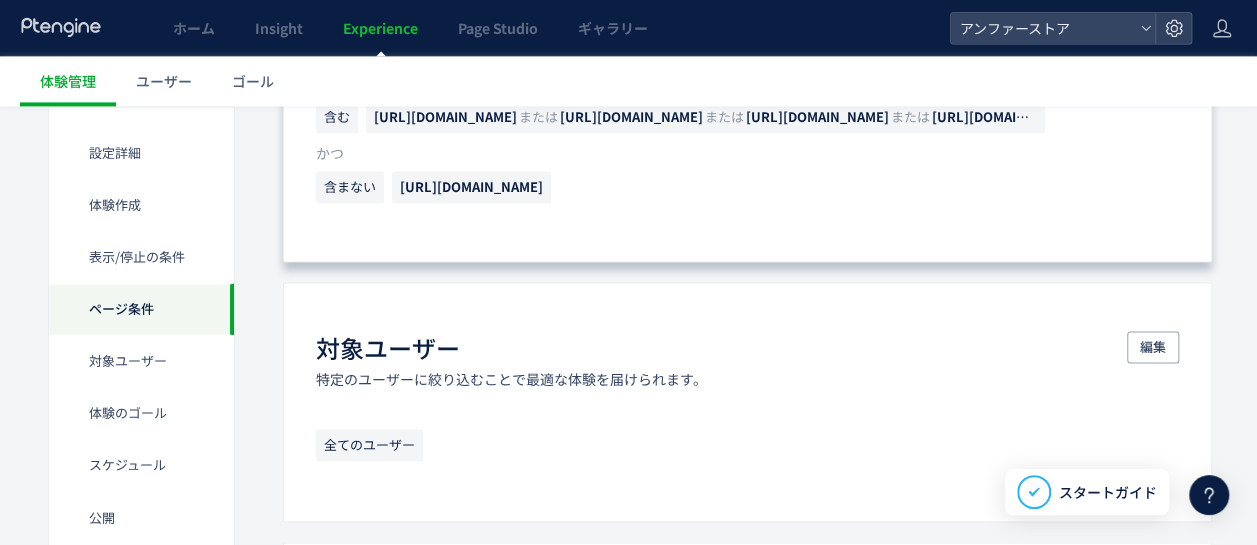 scroll, scrollTop: 1300, scrollLeft: 0, axis: vertical 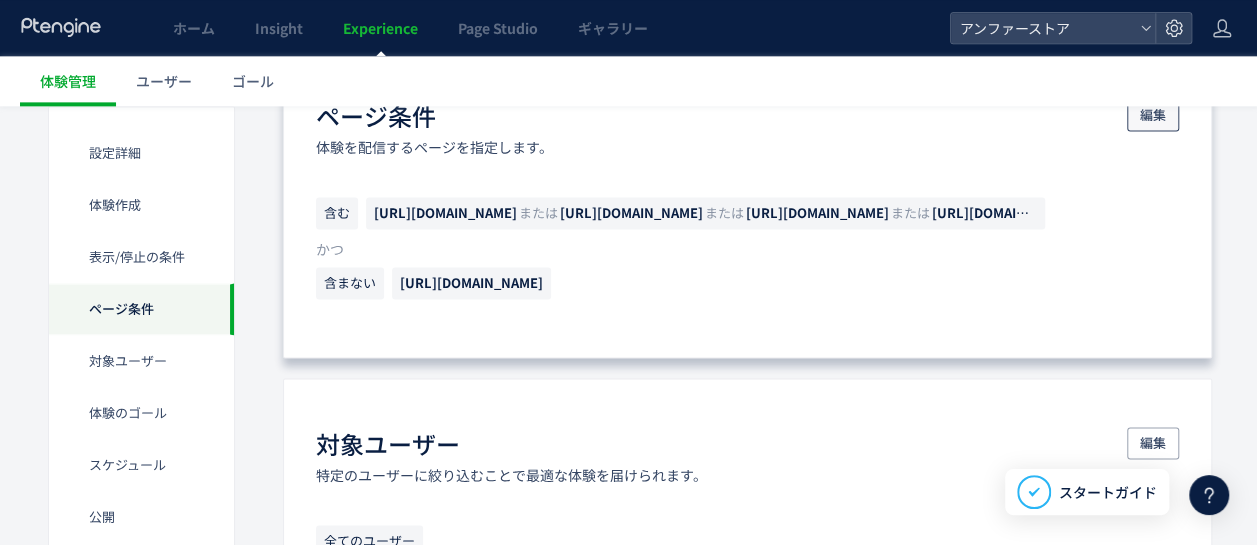 click on "編集" at bounding box center (1153, 115) 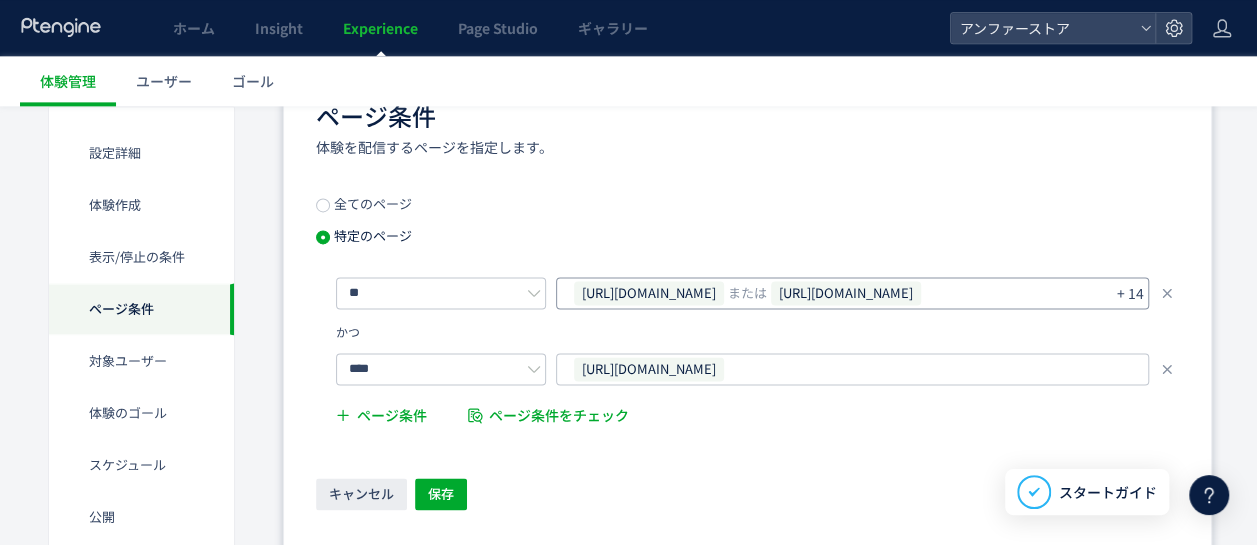 click on "[URL][DOMAIN_NAME]" at bounding box center (846, 293) 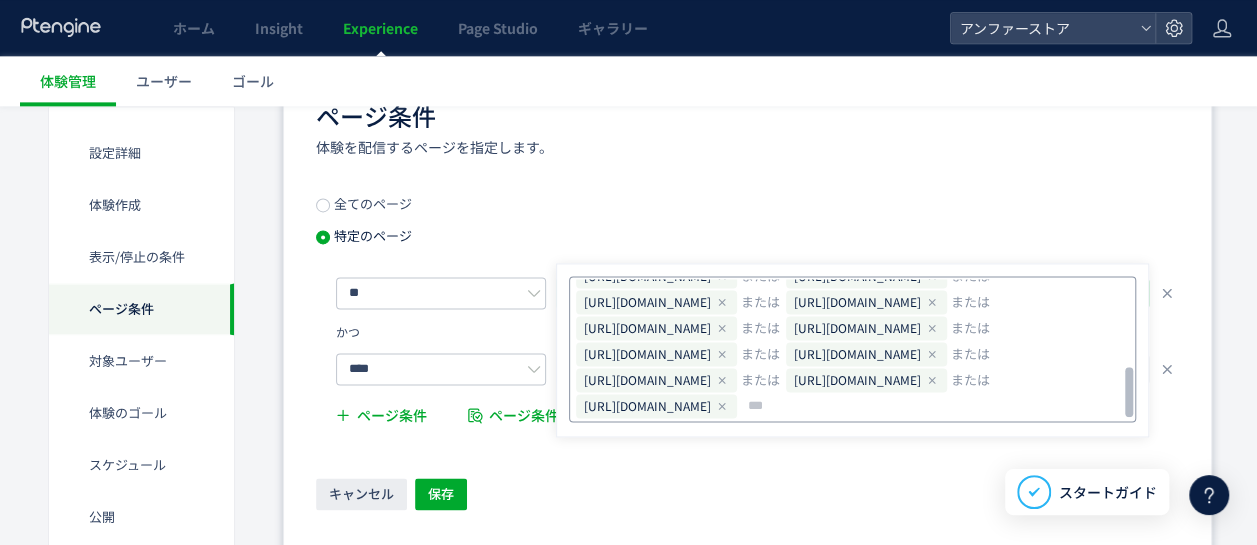 scroll, scrollTop: 250, scrollLeft: 0, axis: vertical 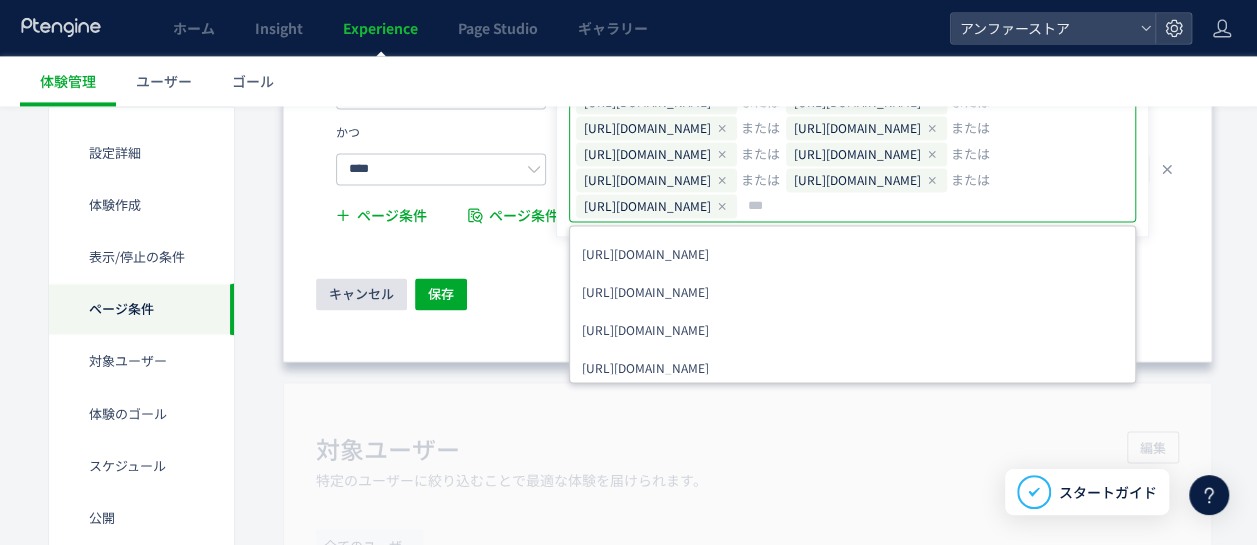 click on "キャンセル" at bounding box center [361, 294] 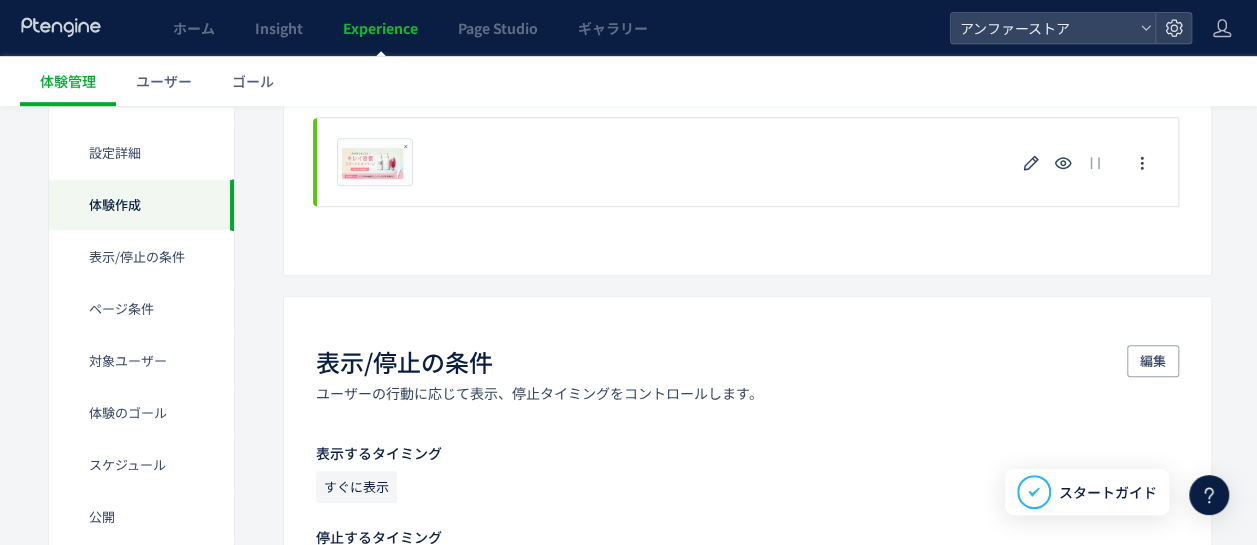 scroll, scrollTop: 571, scrollLeft: 0, axis: vertical 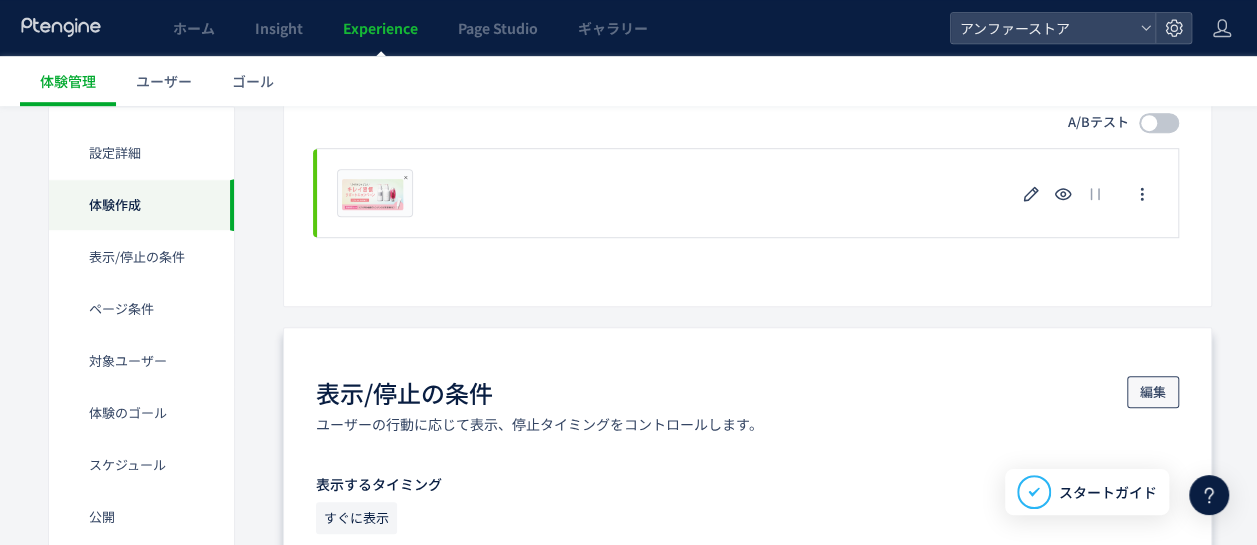 click on "編集" at bounding box center (1153, 392) 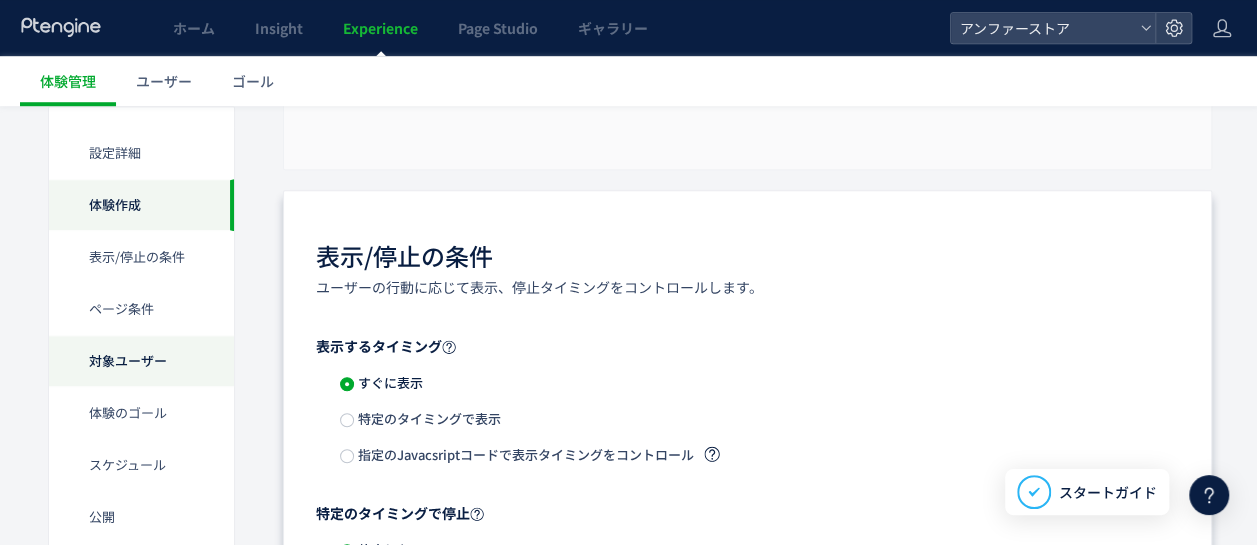 scroll, scrollTop: 871, scrollLeft: 0, axis: vertical 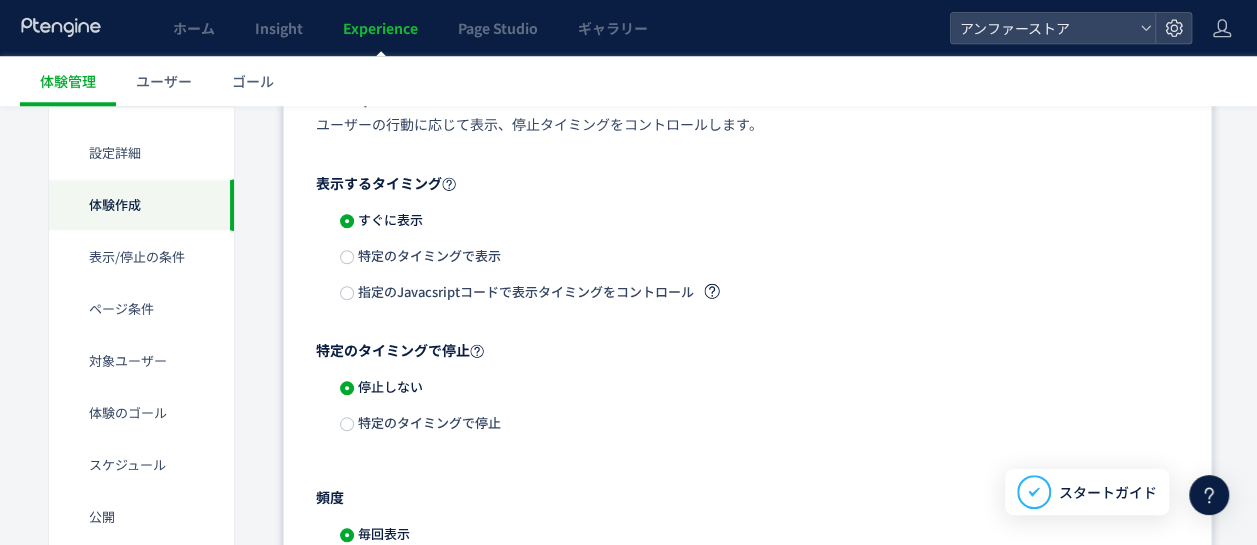 click on "特定のタイミングで停止" at bounding box center (427, 422) 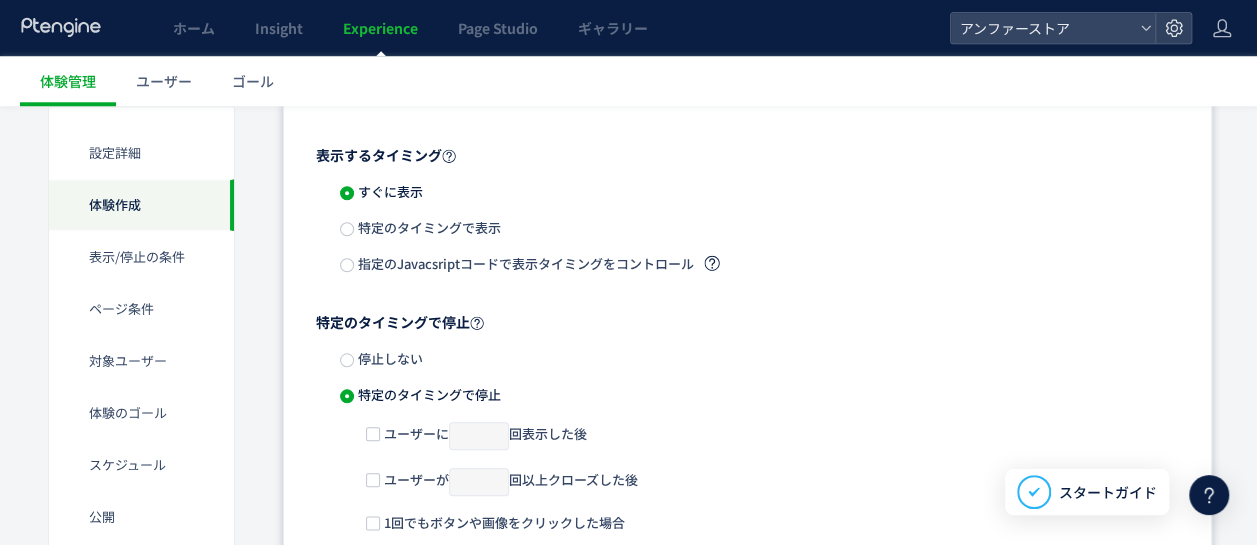 scroll, scrollTop: 1071, scrollLeft: 0, axis: vertical 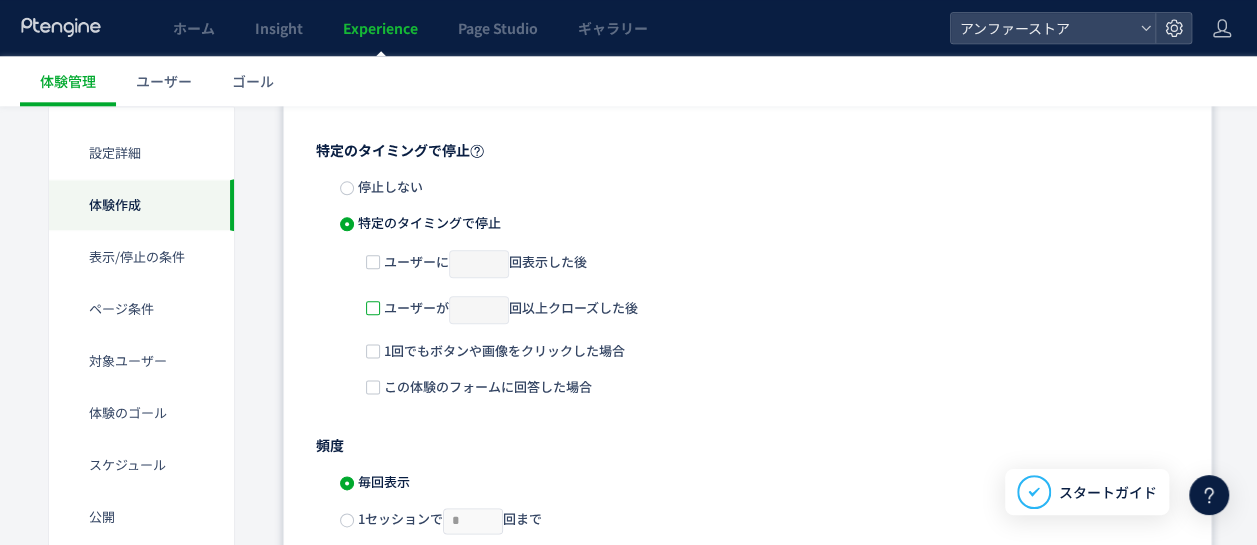 click at bounding box center (373, 308) 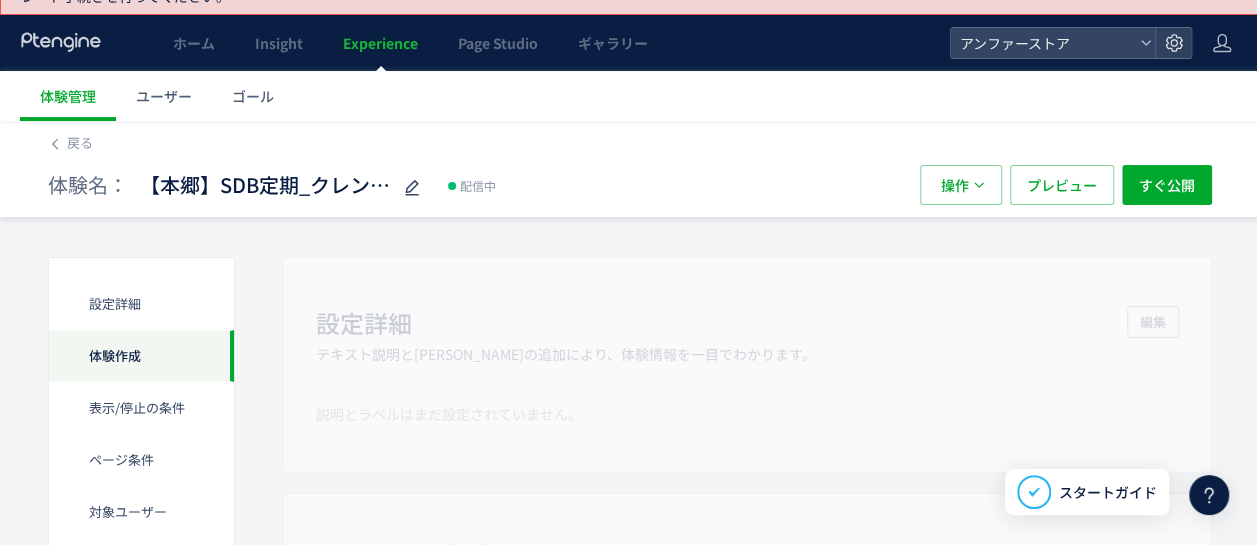 scroll, scrollTop: 0, scrollLeft: 0, axis: both 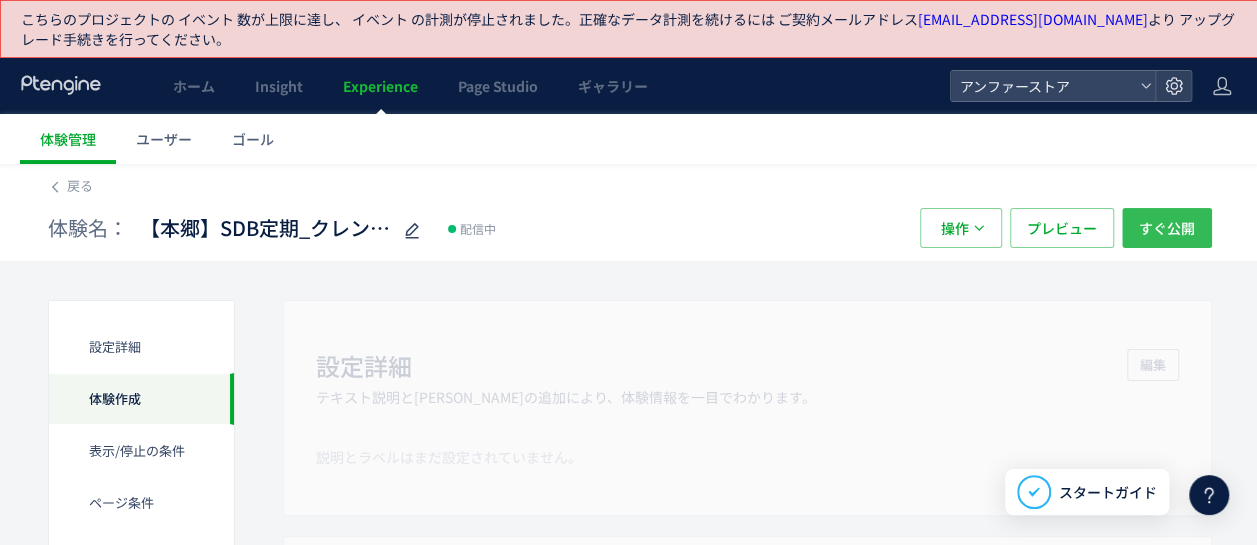 click on "すぐ公開" at bounding box center (1167, 228) 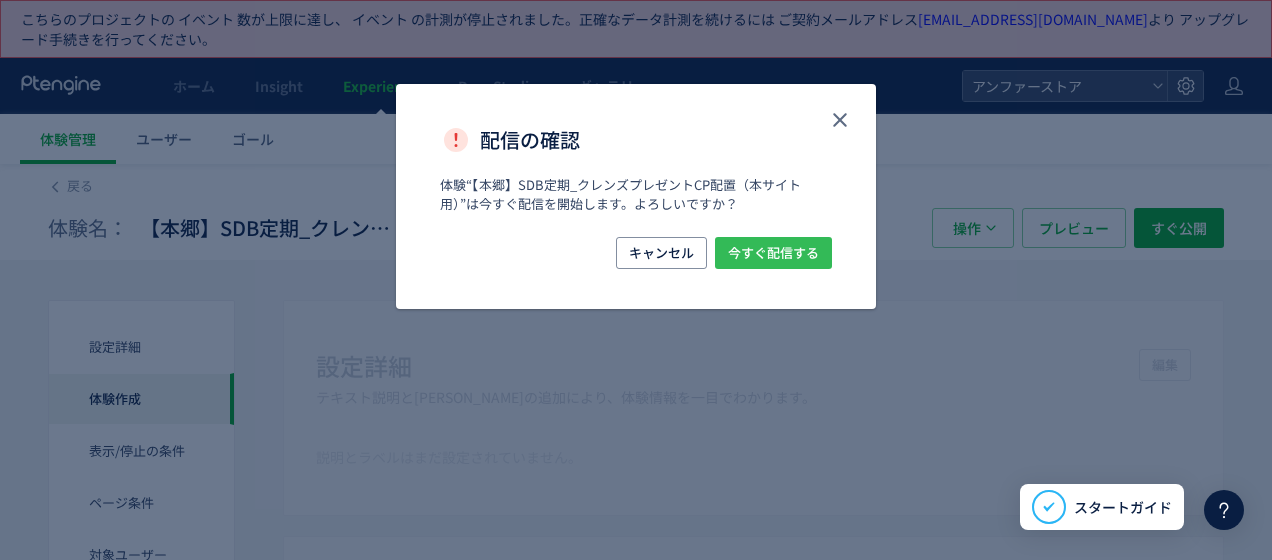 click on "今すぐ配信する" at bounding box center [773, 253] 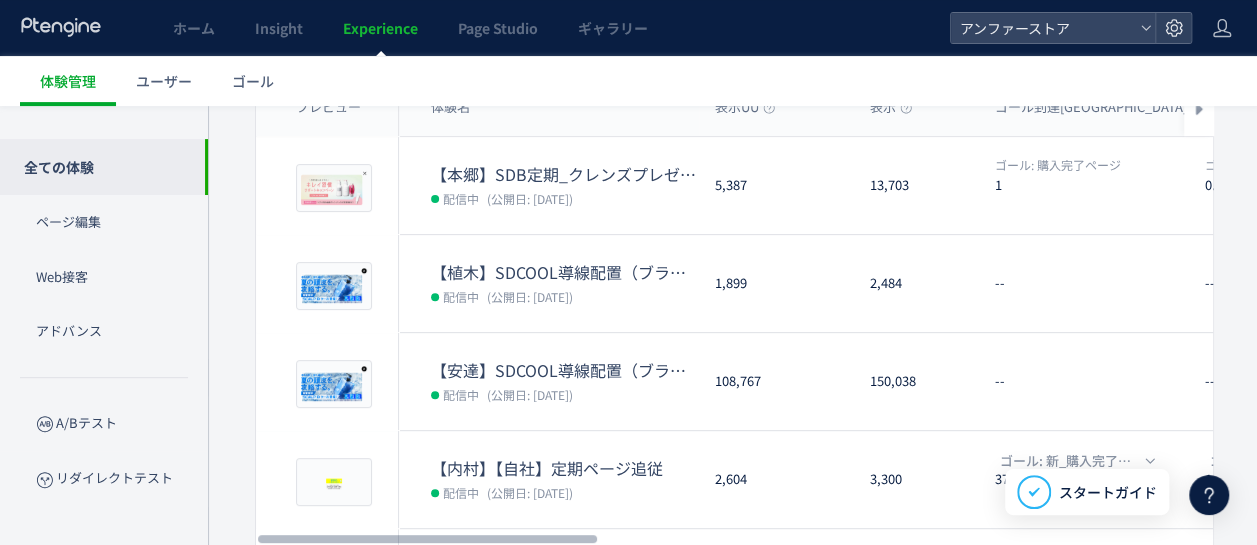 scroll, scrollTop: 0, scrollLeft: 0, axis: both 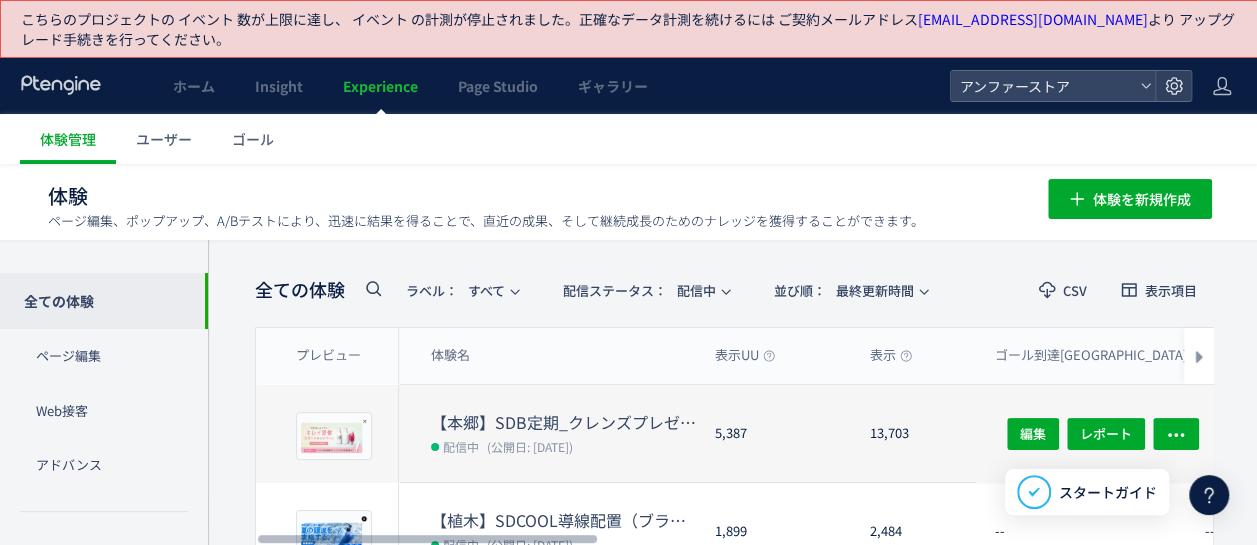 click on "【本郷】SDB定期_クレンズプレゼントCP配置（本サイト用）" at bounding box center (565, 422) 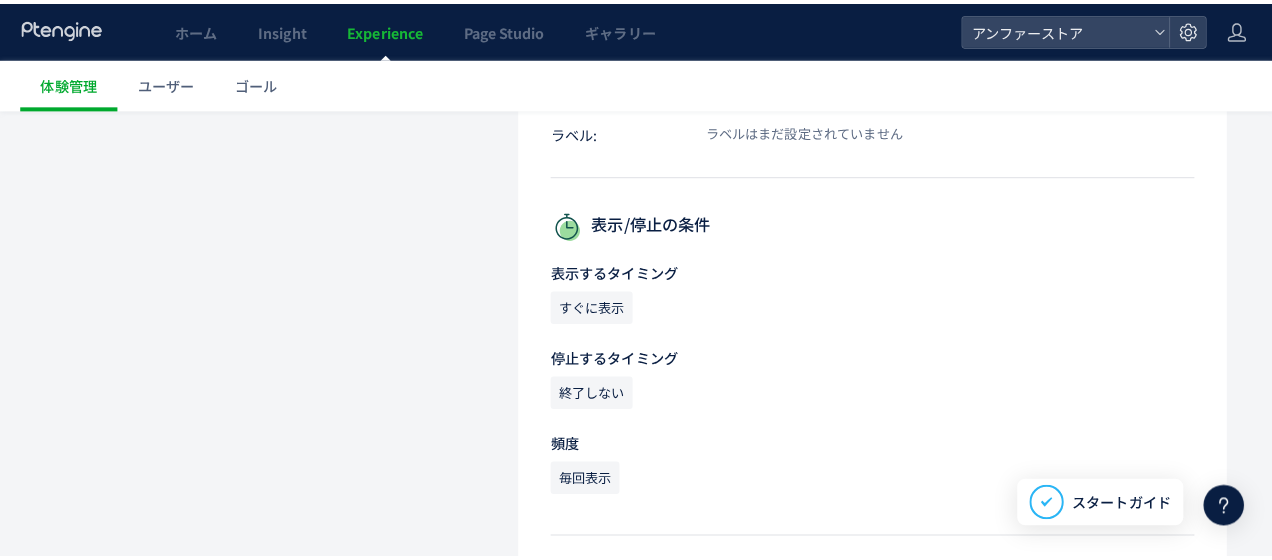 scroll, scrollTop: 0, scrollLeft: 0, axis: both 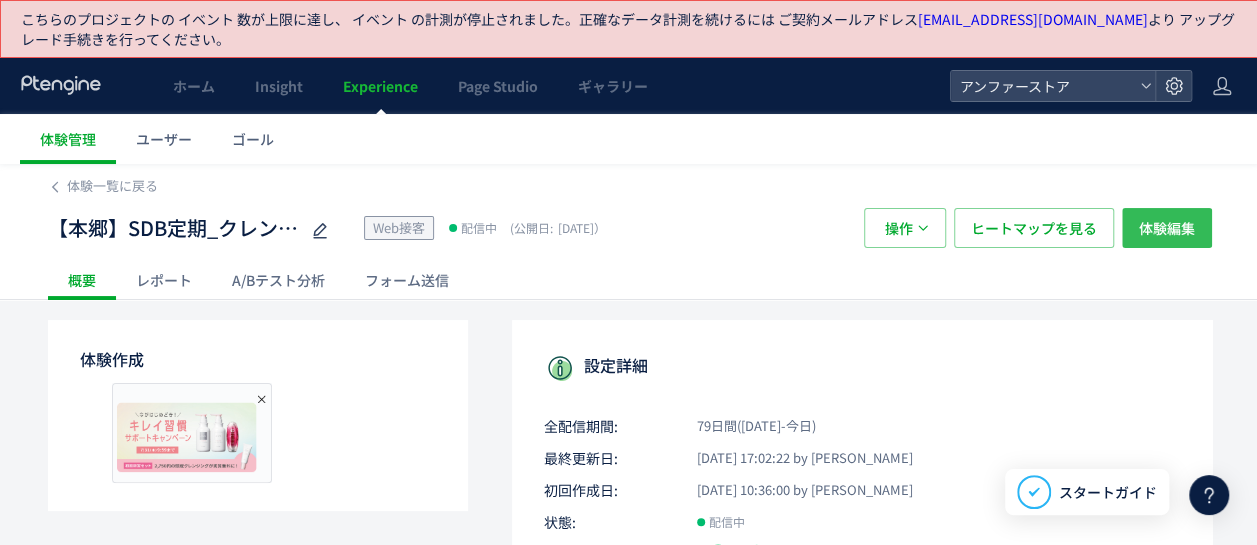 click on "体験編集" at bounding box center (1167, 228) 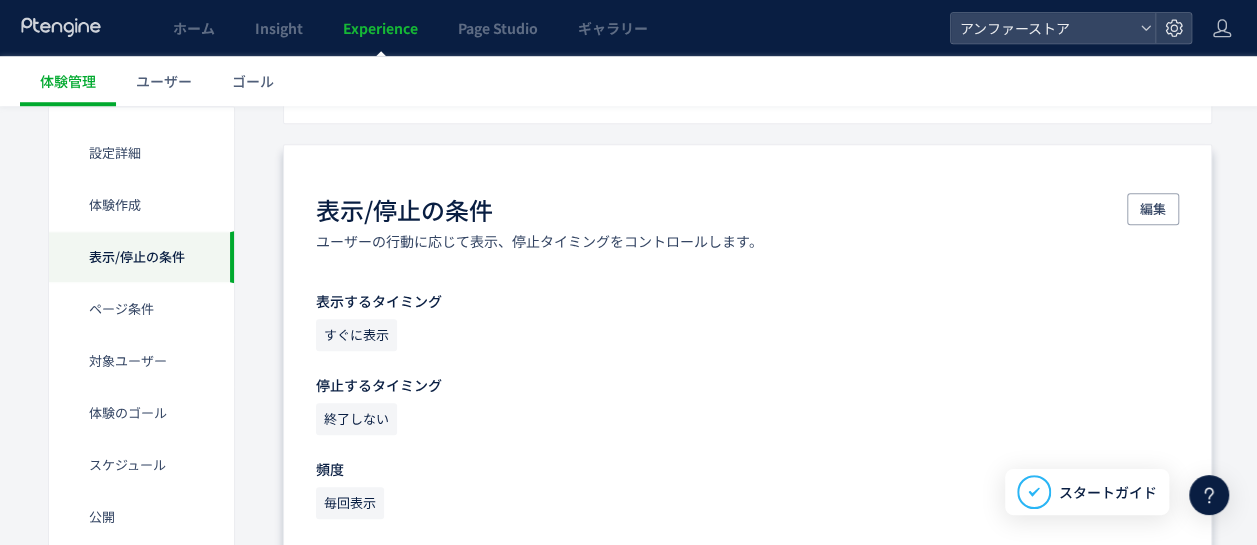 scroll, scrollTop: 700, scrollLeft: 0, axis: vertical 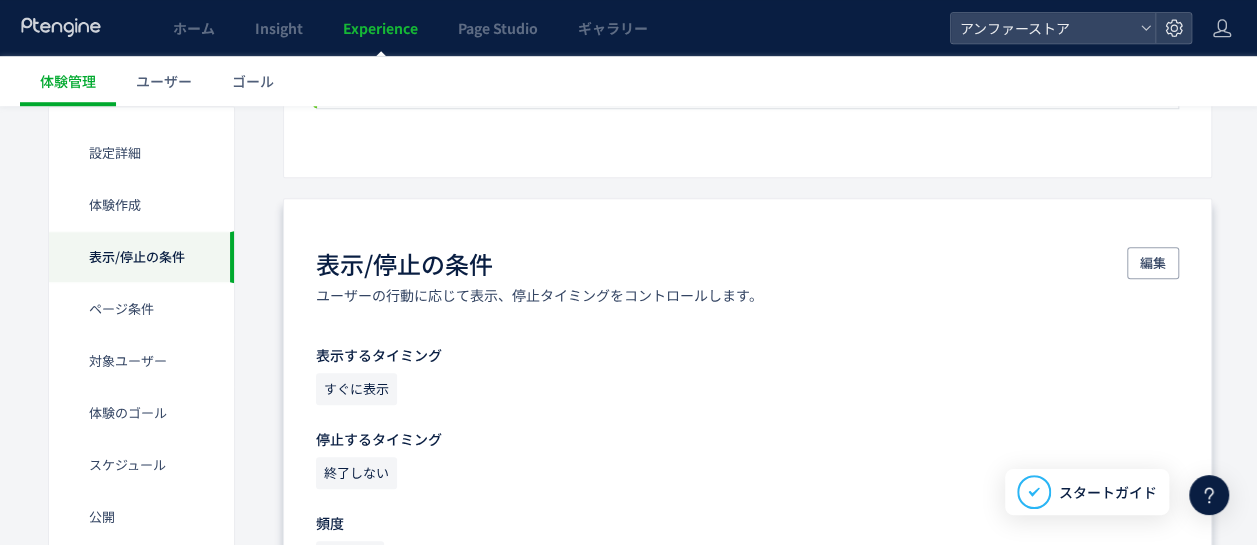 click on "表示/停止の条件  ユーザーの行動に応じて表示、停止タイミングをコントロールします。 編集 表示するタイミング すぐに表示 停止するタイミング 終了しない 頻度 毎回表示" at bounding box center [747, 414] 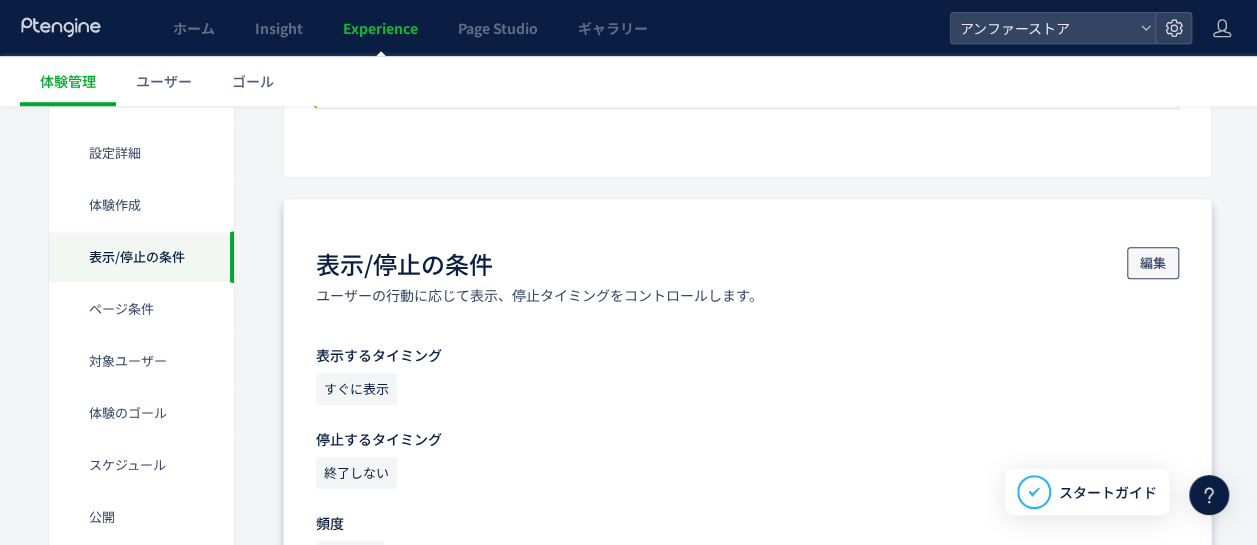 click on "編集" at bounding box center (1153, 263) 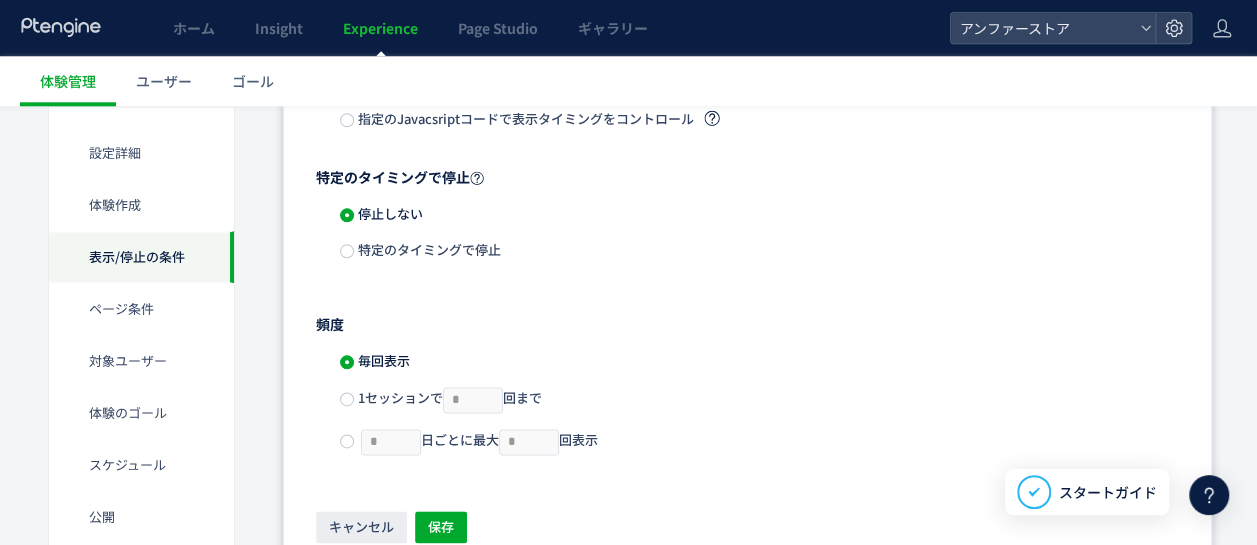 scroll, scrollTop: 1000, scrollLeft: 0, axis: vertical 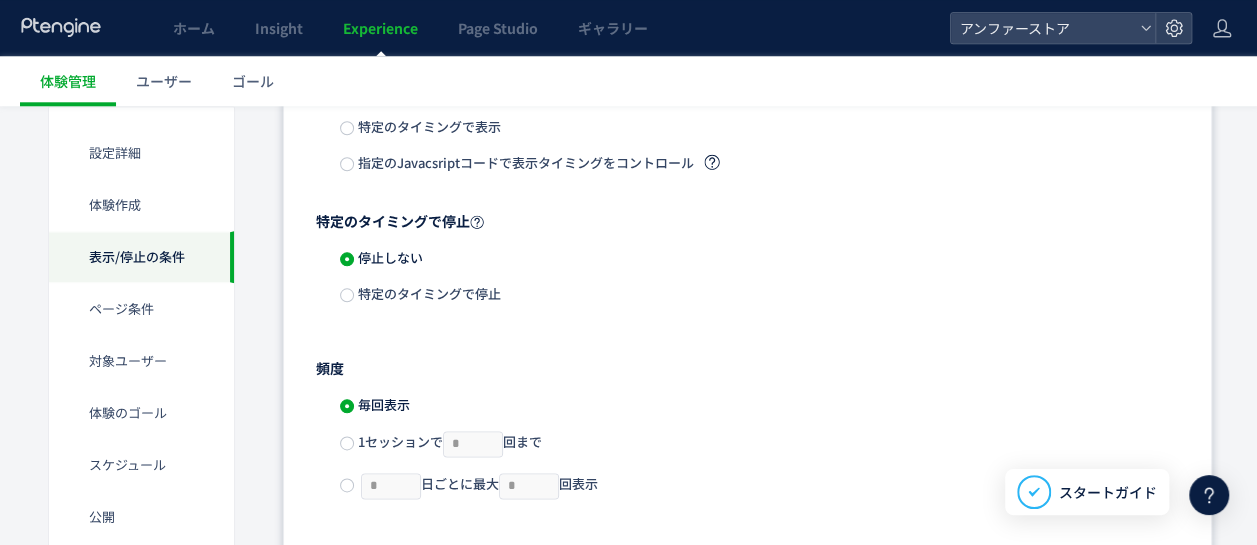 click on "特定のタイミングで停止" at bounding box center (427, 293) 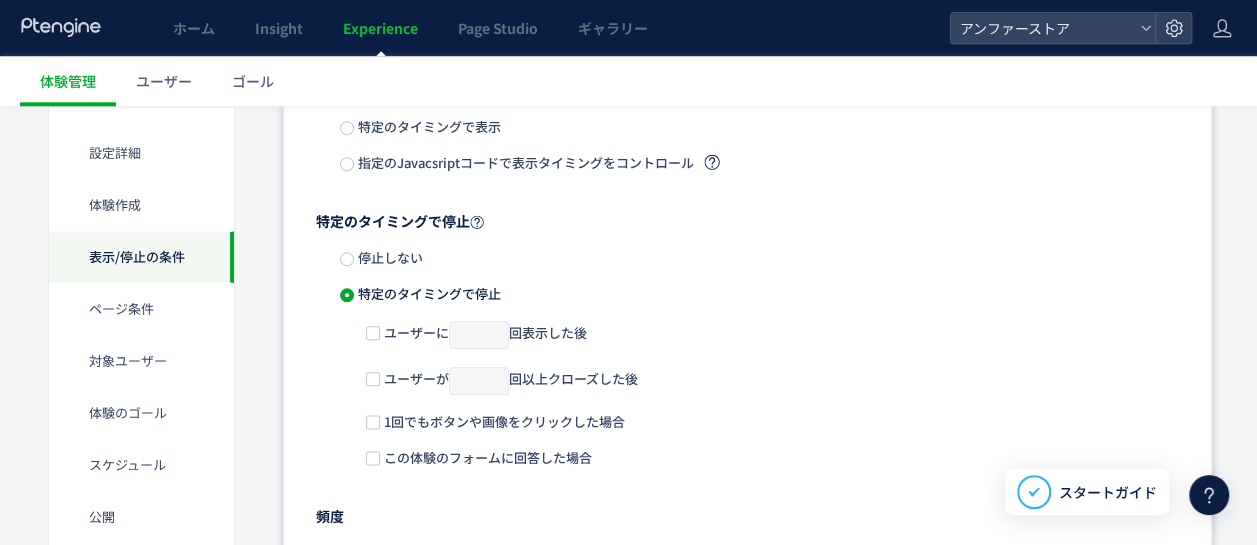 click on "ユーザーに  *  回表示した後" at bounding box center (483, 334) 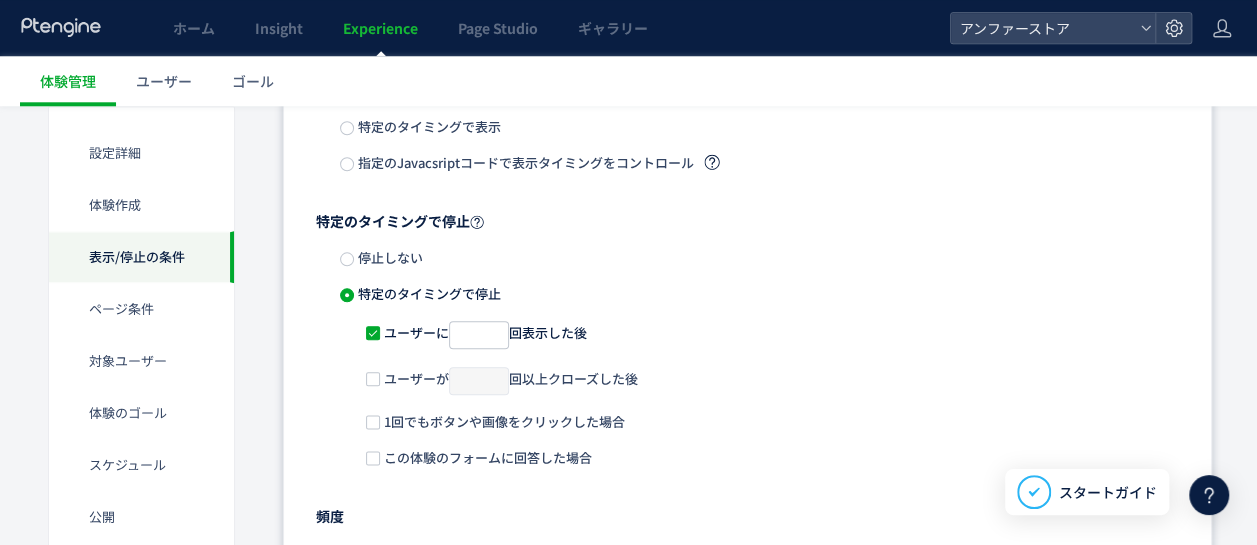 click on "ユーザーに  *  回表示した後" at bounding box center (483, 334) 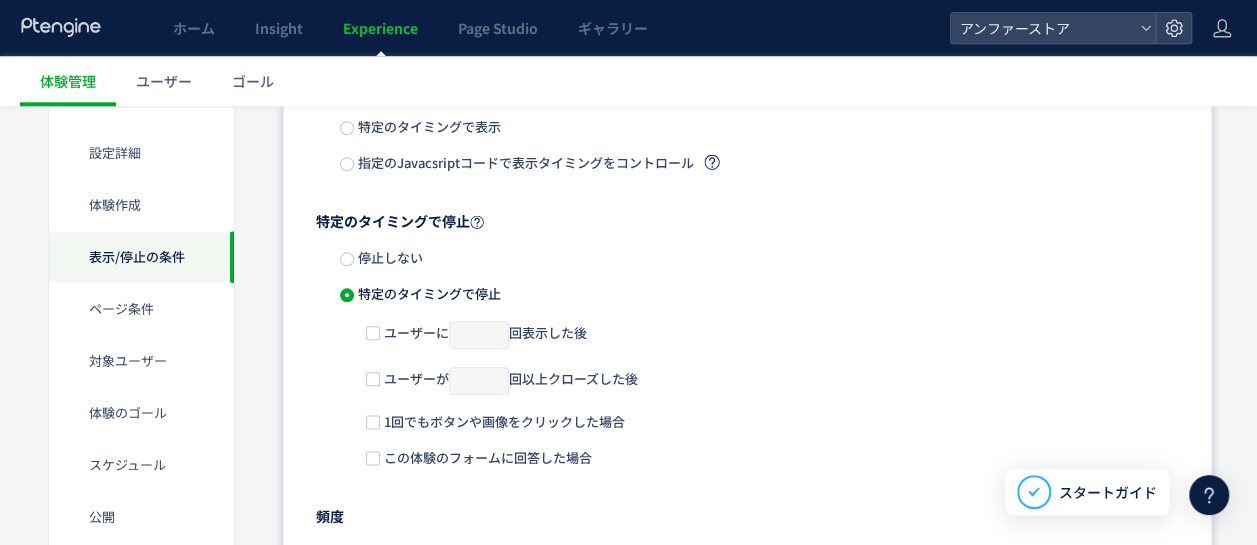 click on "ユーザーが  *  回以上クローズした後" at bounding box center [509, 380] 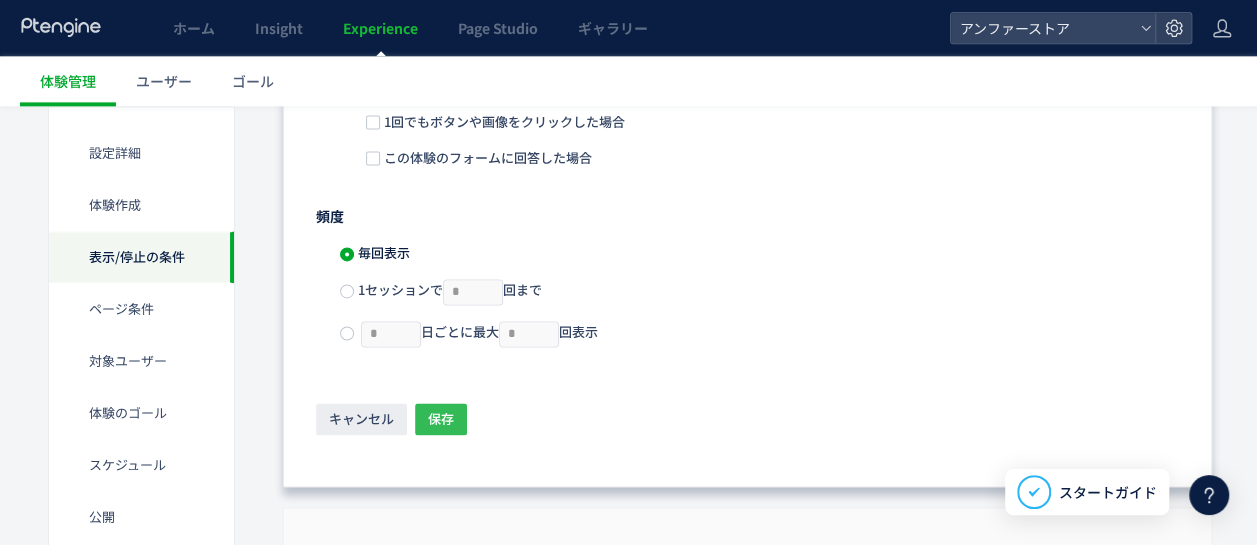 click on "保存" at bounding box center [441, 419] 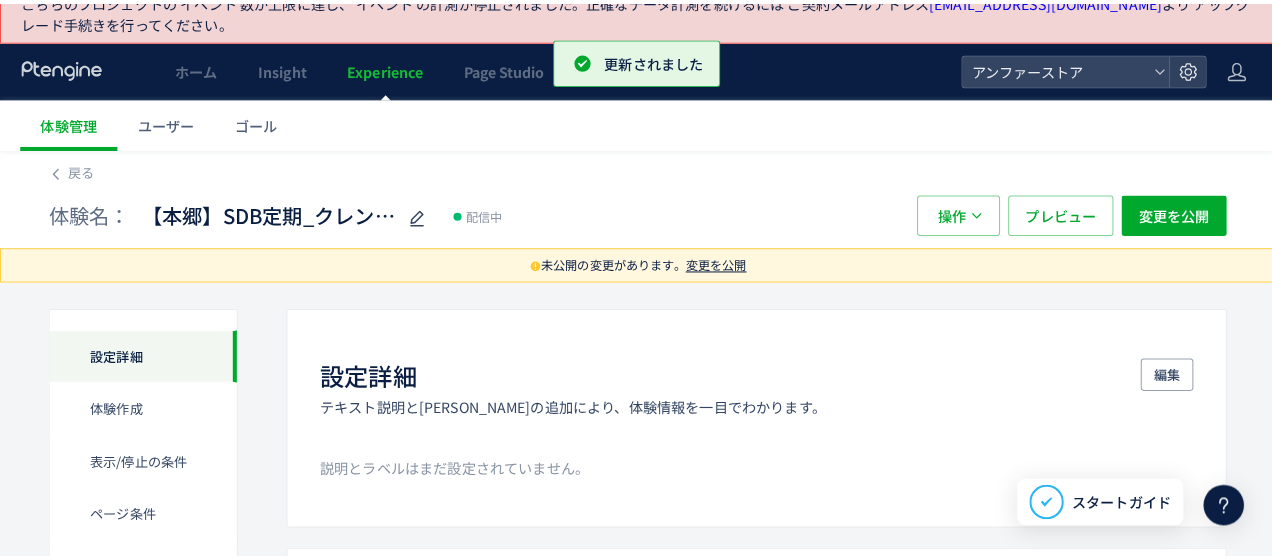 scroll, scrollTop: 0, scrollLeft: 0, axis: both 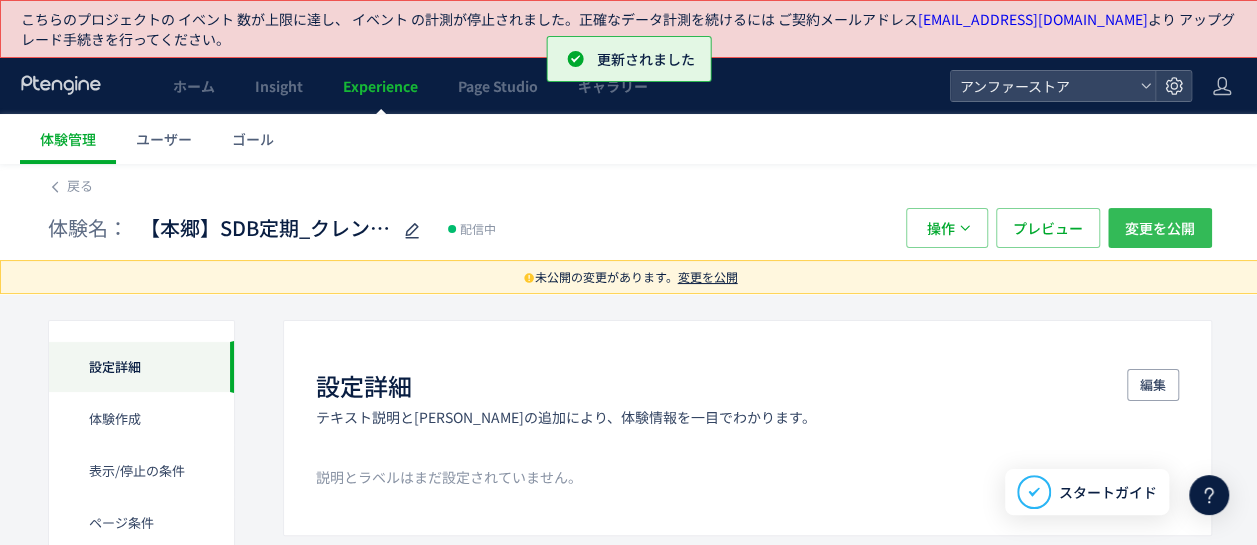 click on "変更を公開" at bounding box center (1160, 228) 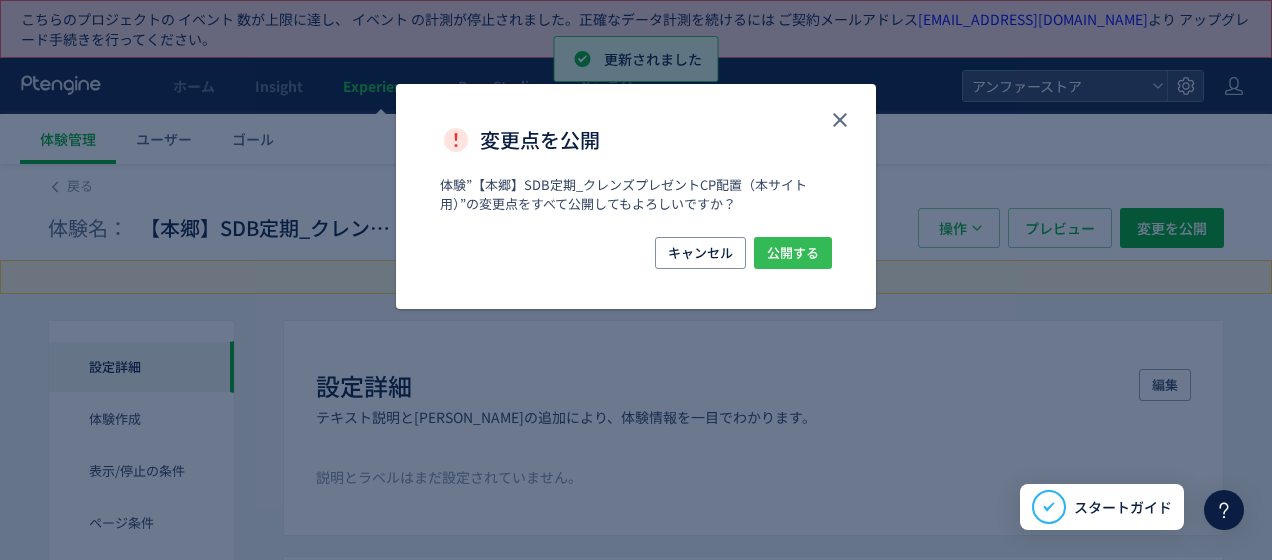click on "公開する" at bounding box center (793, 253) 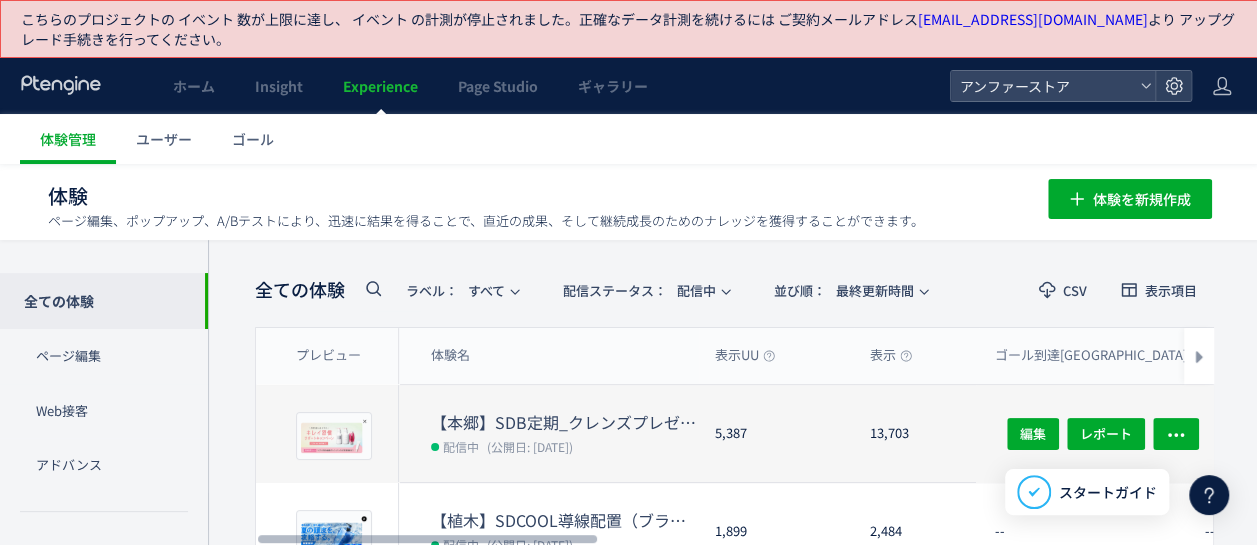 click on "(公開日: [DATE])" at bounding box center (530, 446) 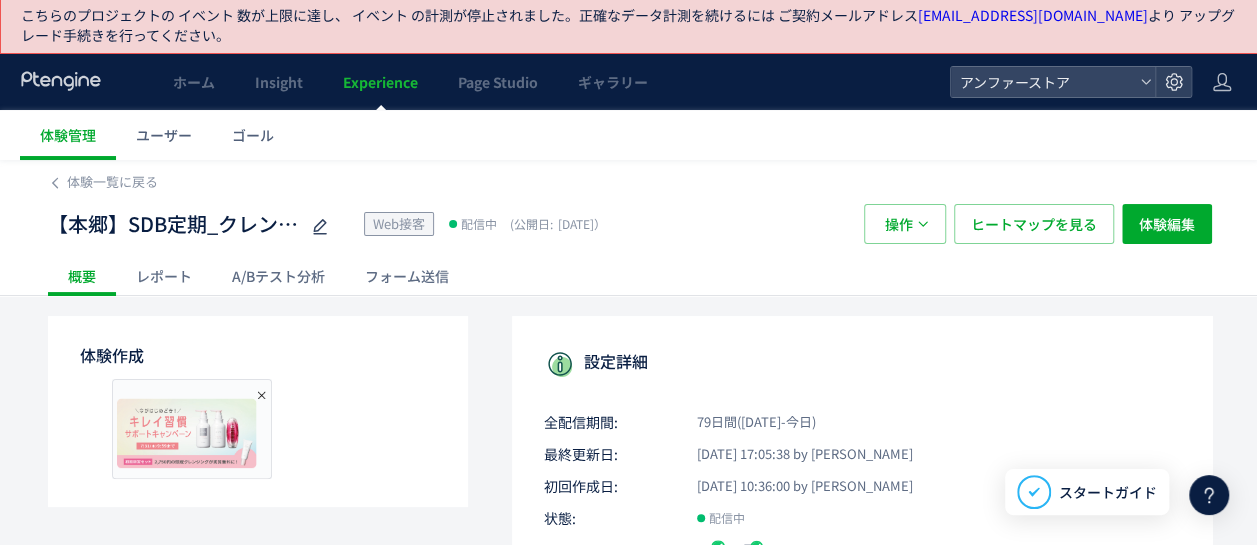 scroll, scrollTop: 0, scrollLeft: 0, axis: both 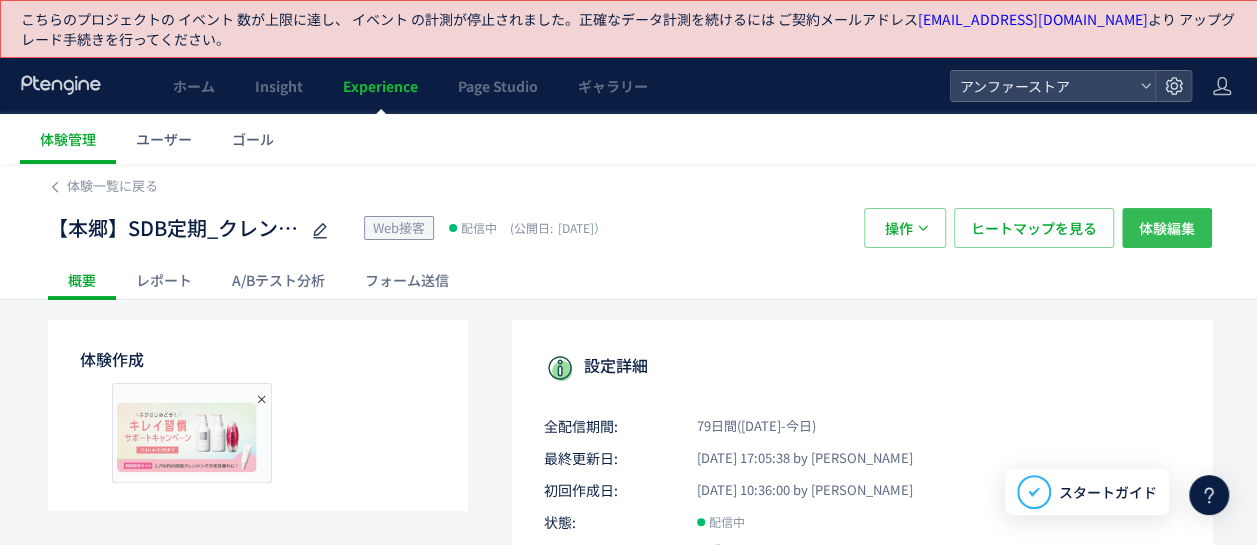 click on "体験編集" at bounding box center [1167, 228] 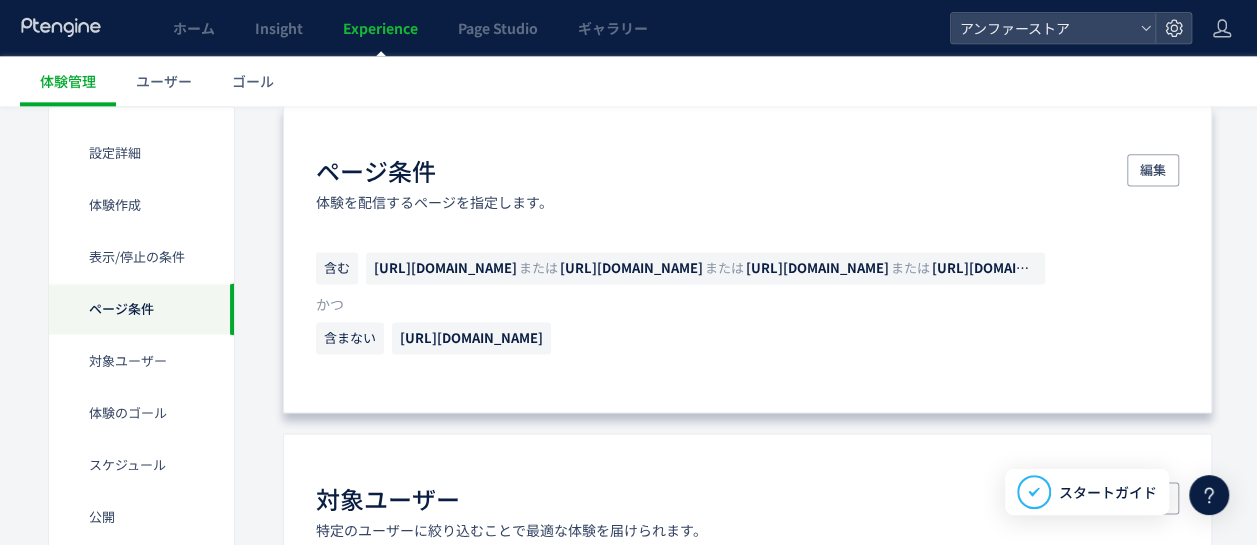 scroll, scrollTop: 1200, scrollLeft: 0, axis: vertical 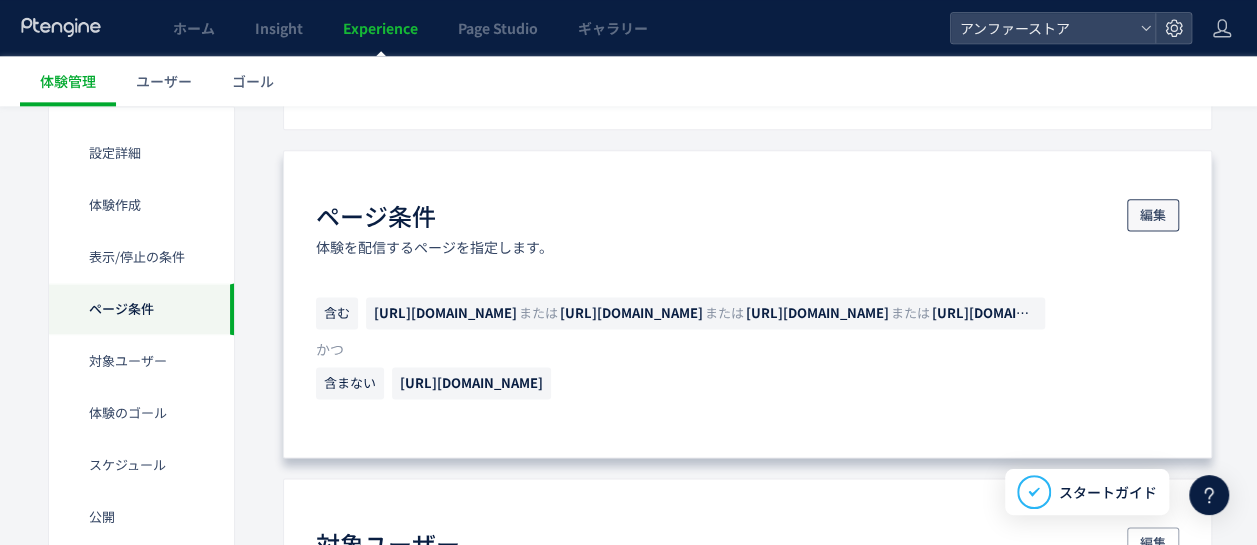 click on "編集" at bounding box center (1153, 215) 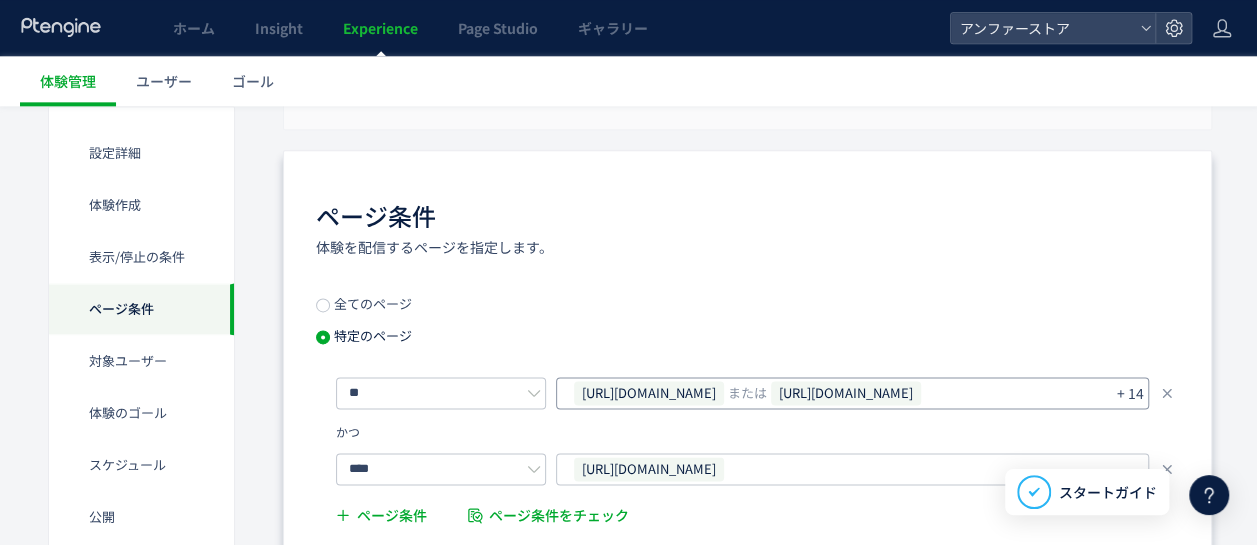click on "[URL][DOMAIN_NAME] または [URL][DOMAIN_NAME] または [URL][DOMAIN_NAME] または [URL][DOMAIN_NAME] または [URL][DOMAIN_NAME] または [URL][DOMAIN_NAME] または [URL][DOMAIN_NAME] または [URL][DOMAIN_NAME] または [URL][DOMAIN_NAME] または [URL][DOMAIN_NAME] または [URL][DOMAIN_NAME] または [URL][DOMAIN_NAME] または [URL][DOMAIN_NAME] または [URL][DOMAIN_NAME] または [URL][DOMAIN_NAME]" at bounding box center (845, 393) 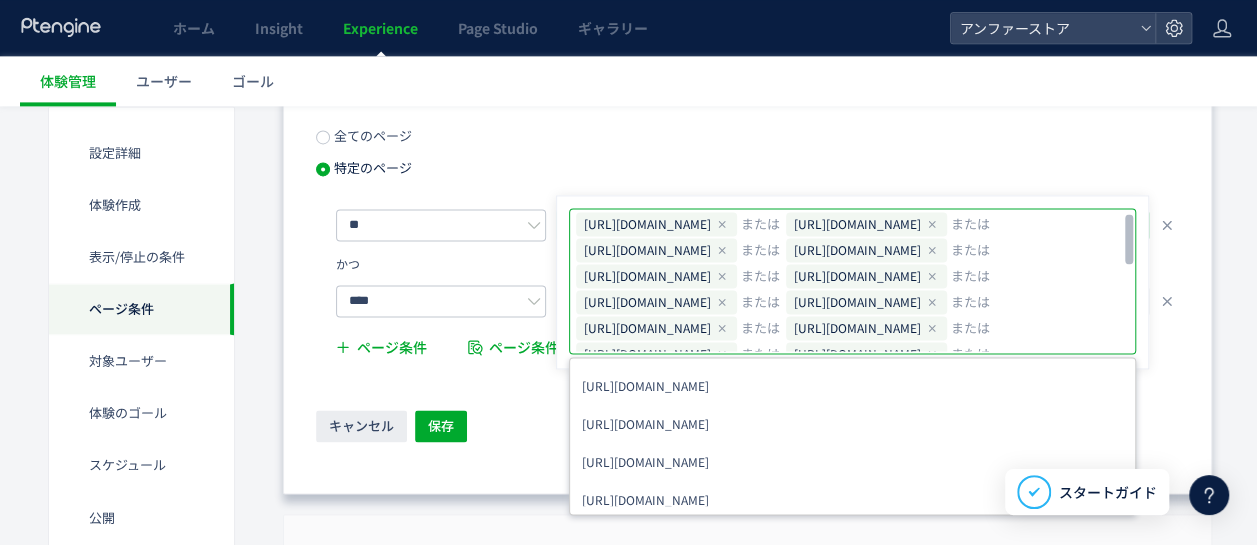 scroll, scrollTop: 1400, scrollLeft: 0, axis: vertical 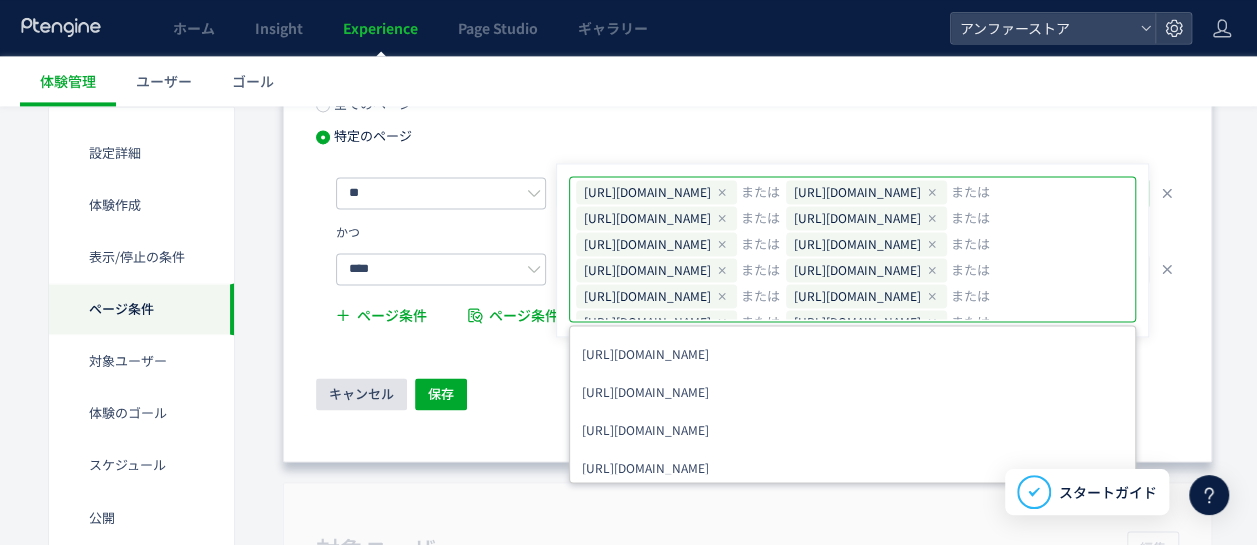 click on "キャンセル" at bounding box center [361, 394] 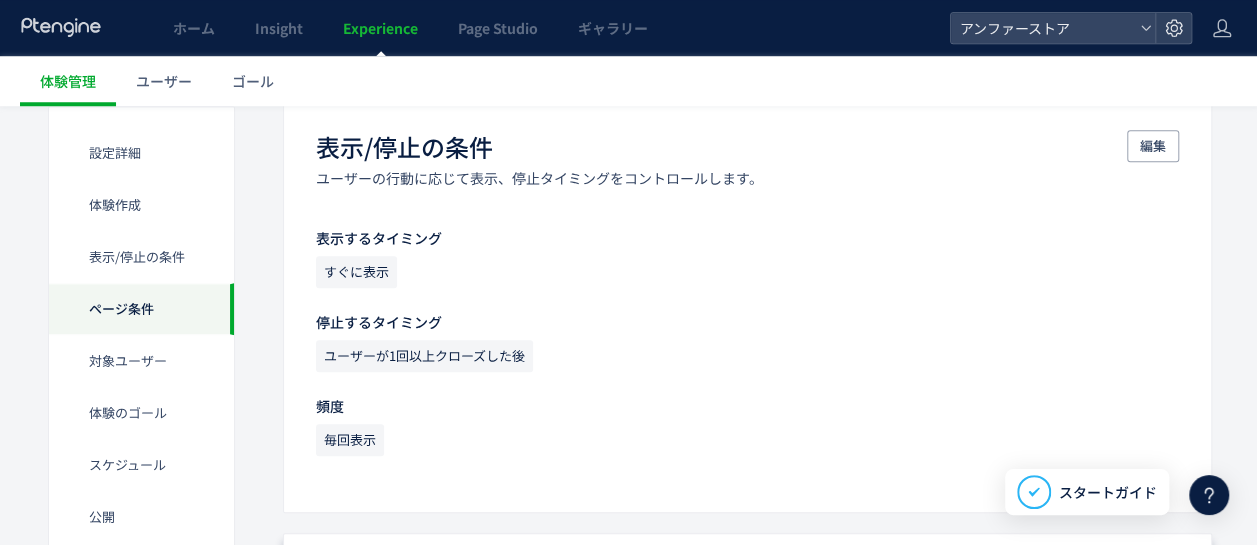 scroll, scrollTop: 671, scrollLeft: 0, axis: vertical 